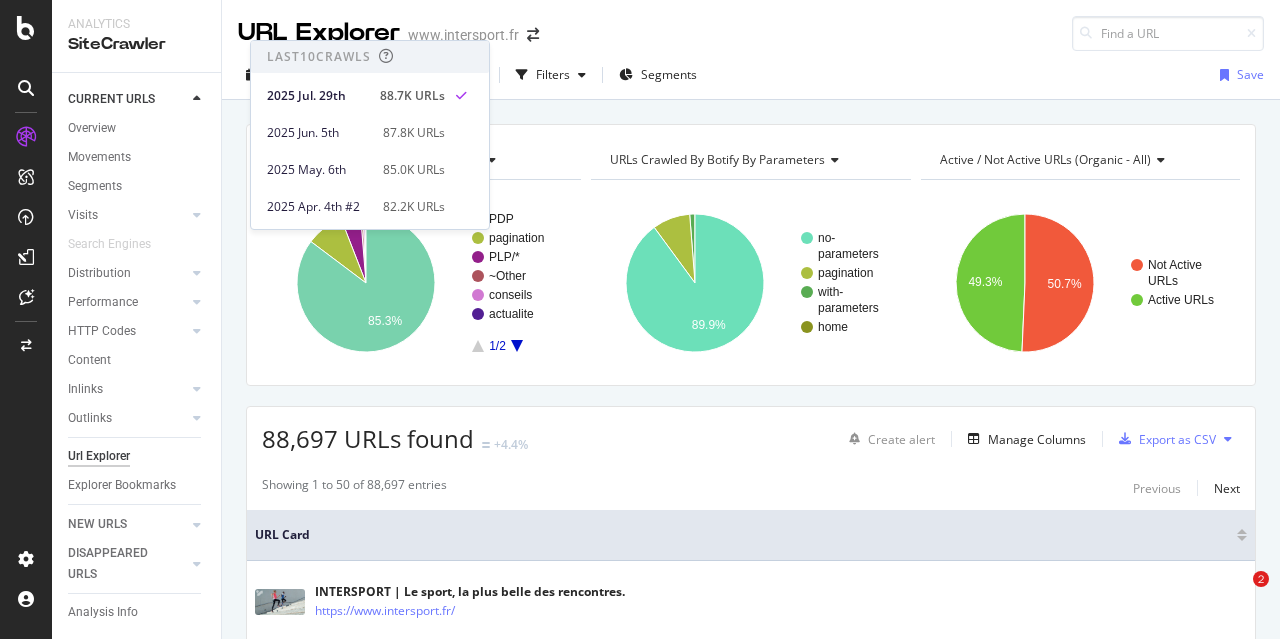 scroll, scrollTop: 0, scrollLeft: 0, axis: both 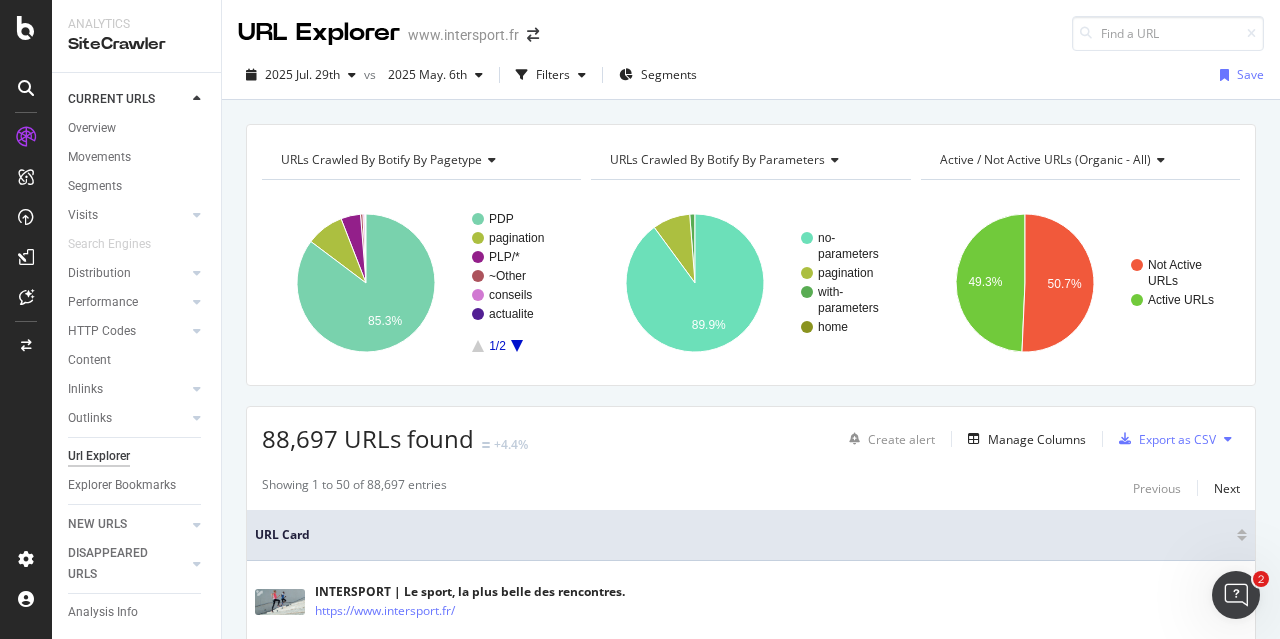 click on "88,697 URLs found +4.4% Create alert Manage Columns Export as CSV" at bounding box center [751, 431] 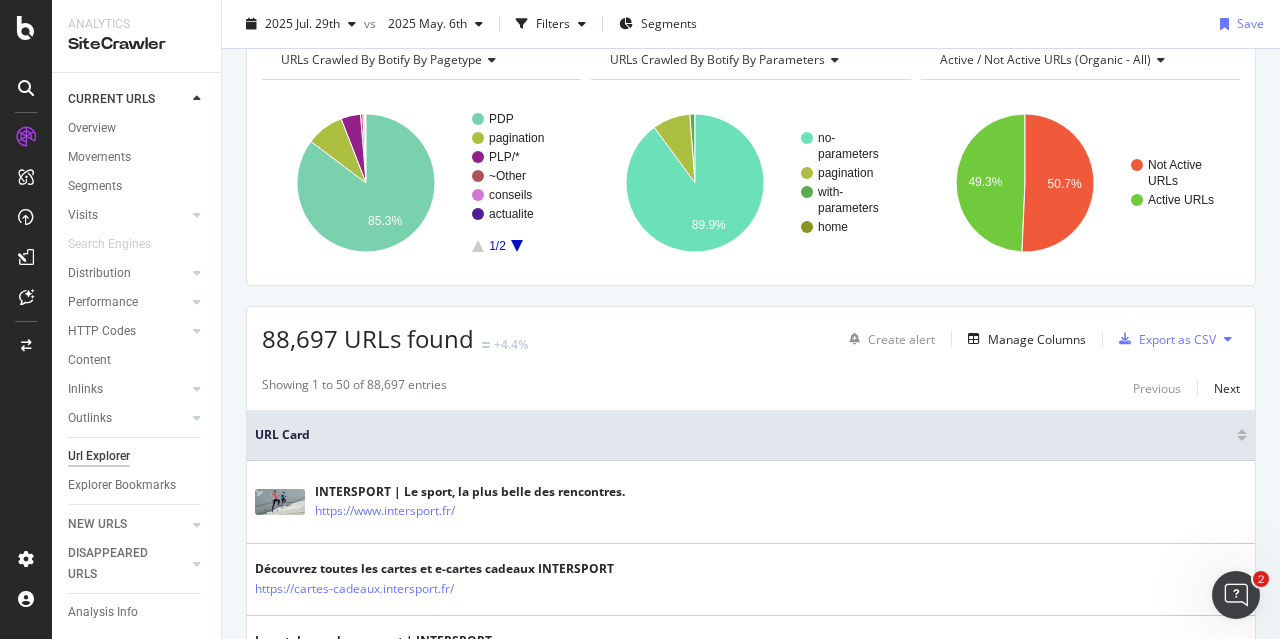 scroll, scrollTop: 0, scrollLeft: 0, axis: both 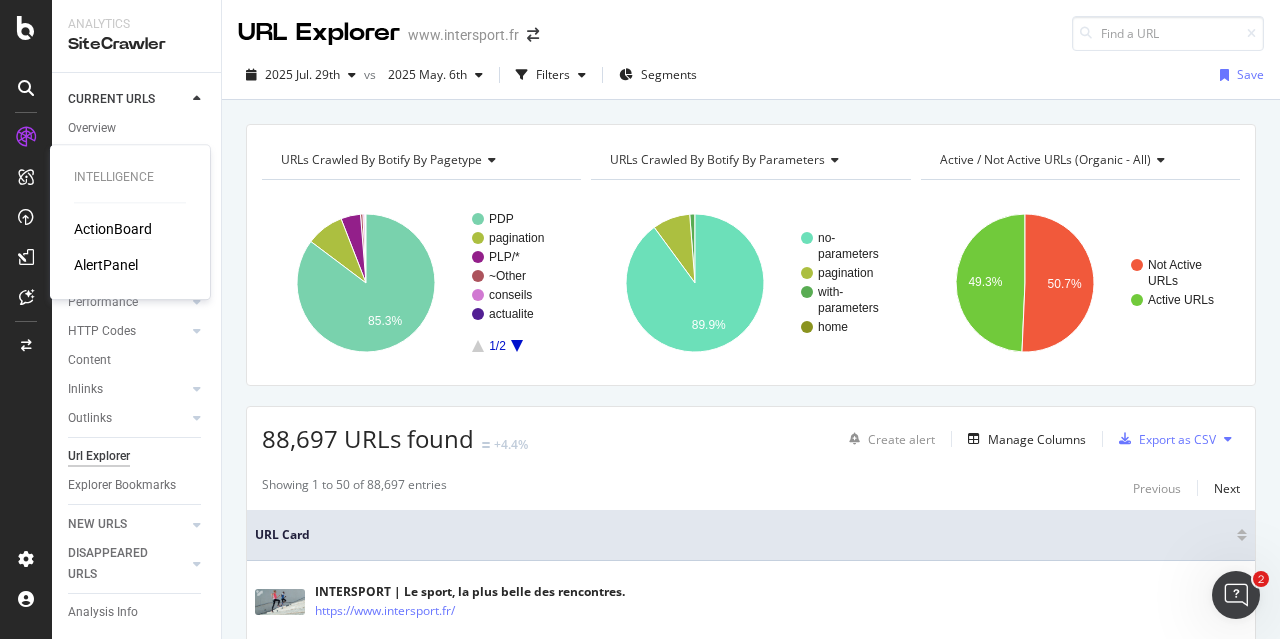 click on "ActionBoard" at bounding box center [113, 229] 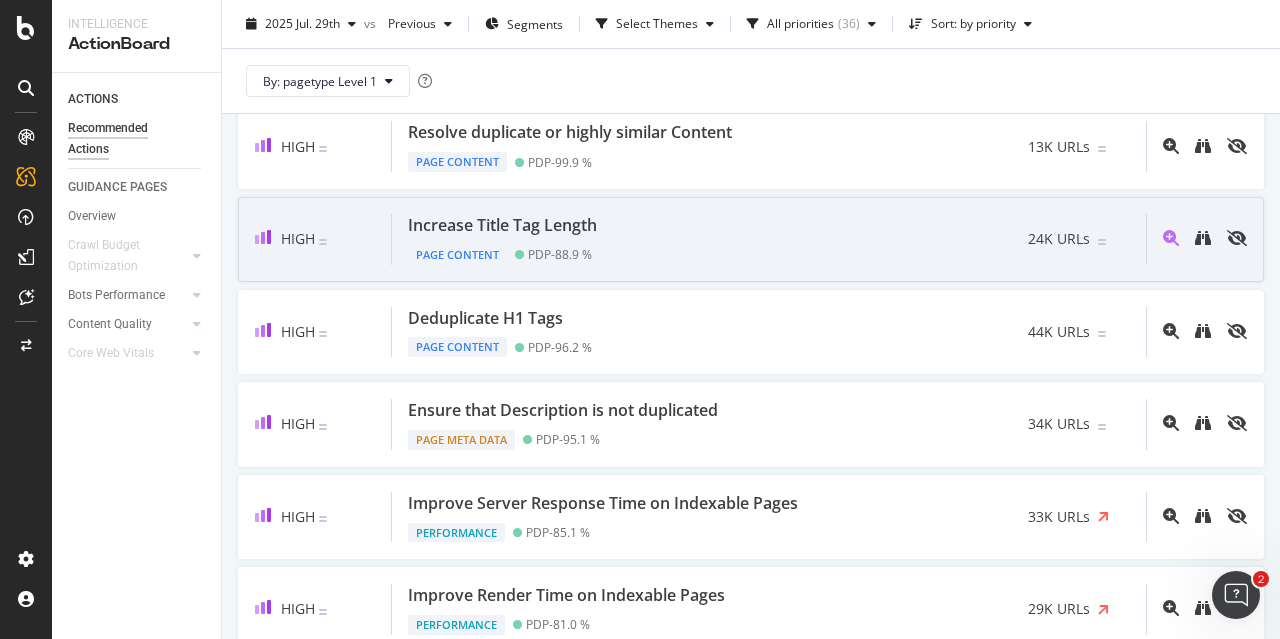 scroll, scrollTop: 200, scrollLeft: 0, axis: vertical 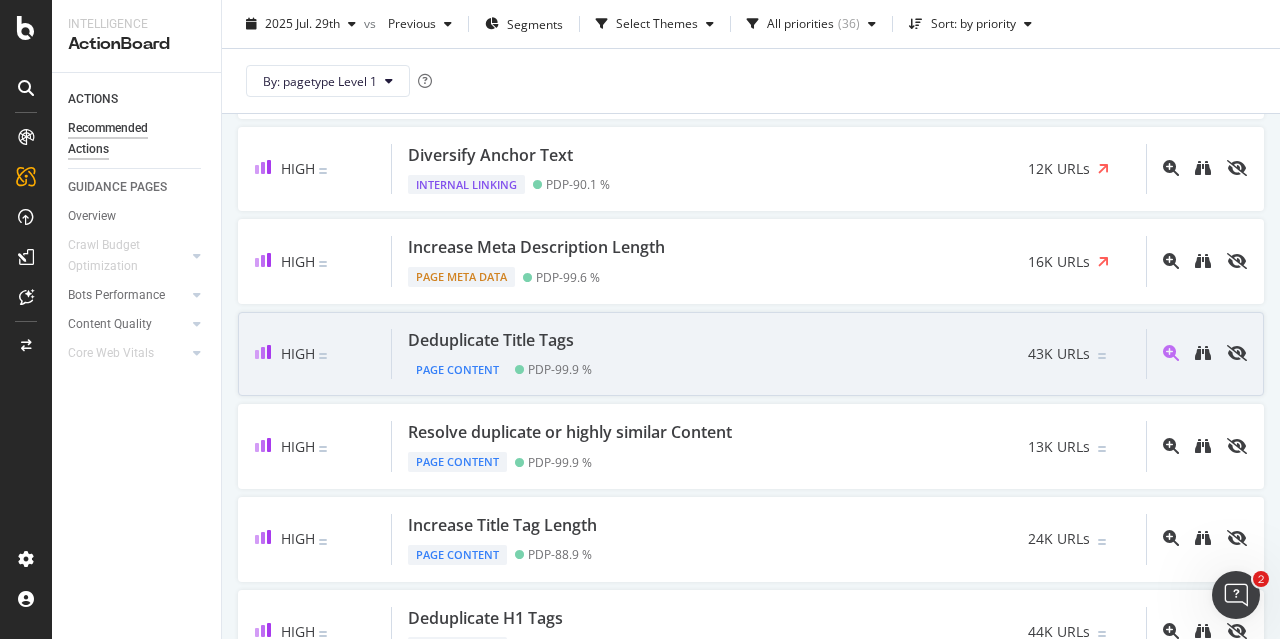 click on "Deduplicate Title Tags Page Content PDP  -  99.9 % 43K URLs" at bounding box center [769, 354] 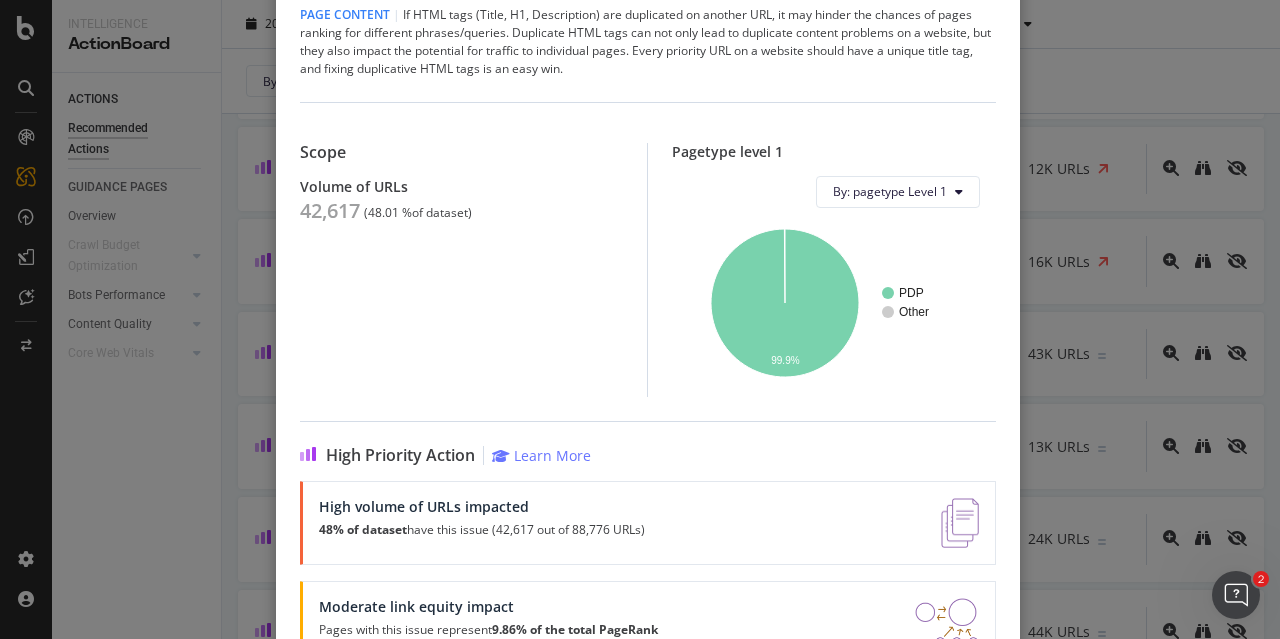 scroll, scrollTop: 0, scrollLeft: 0, axis: both 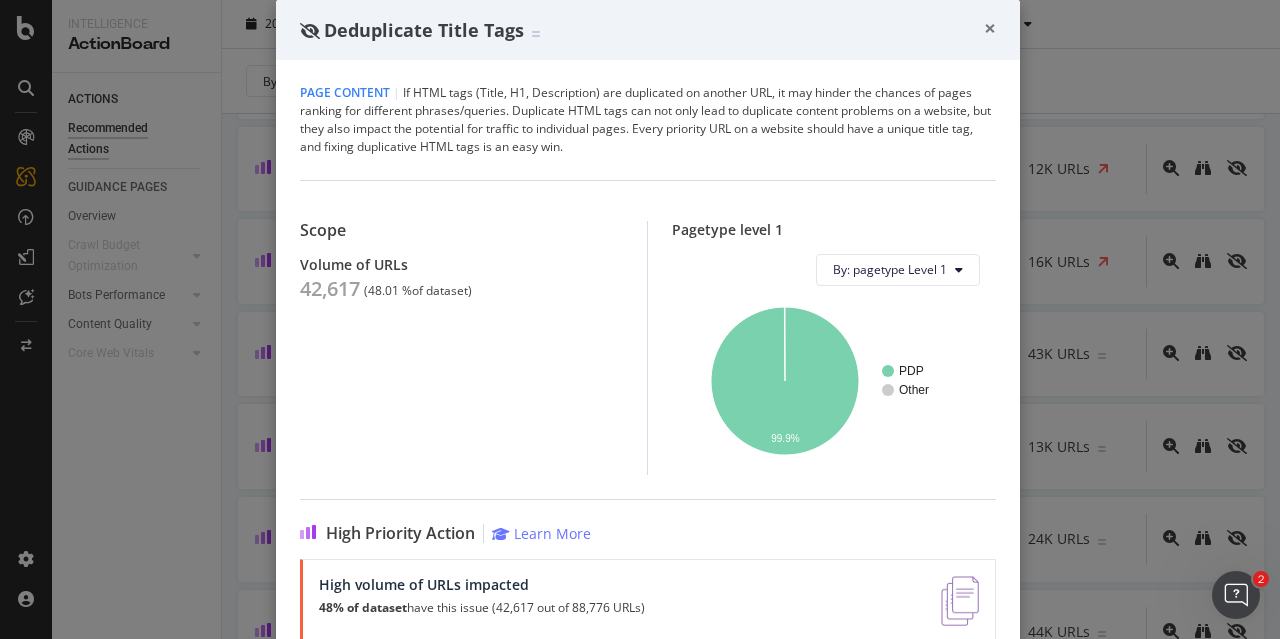 click on "×" at bounding box center (990, 28) 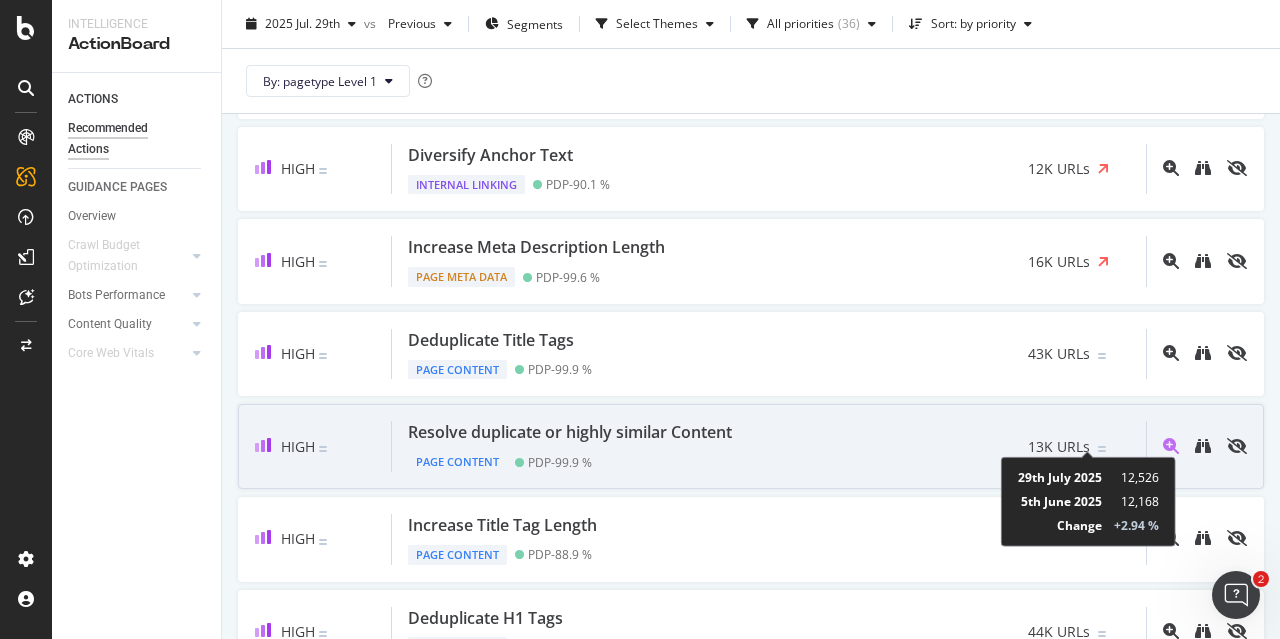 click at bounding box center [1102, 449] 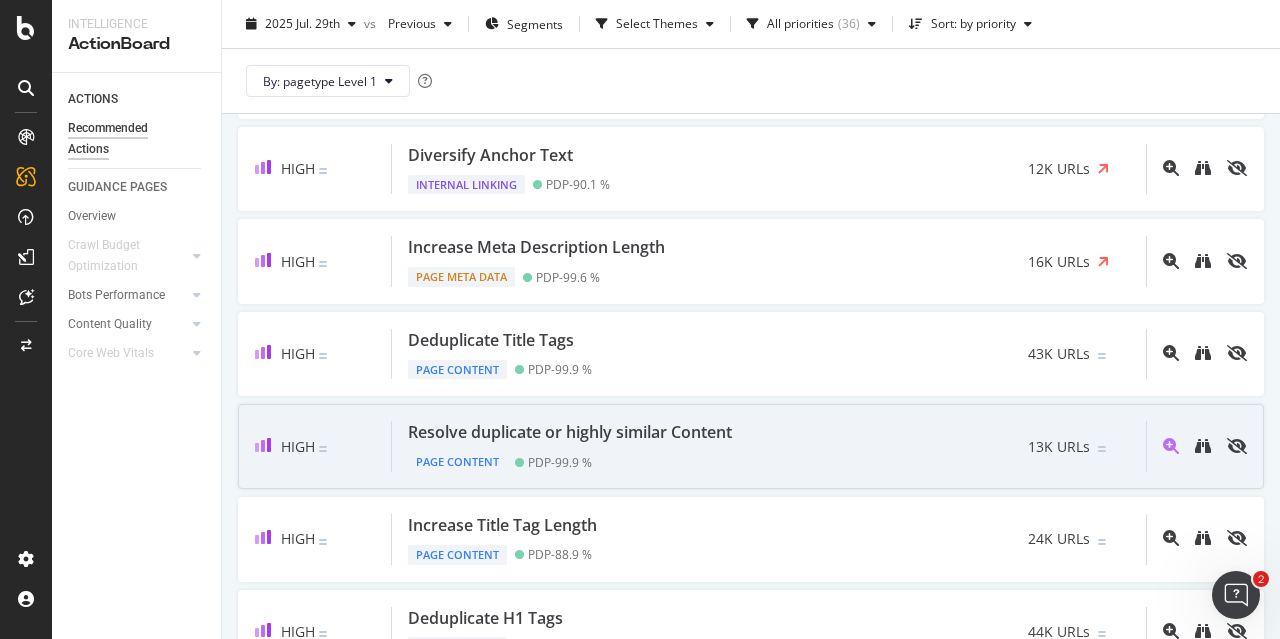 click on "13K URLs" at bounding box center [1059, 447] 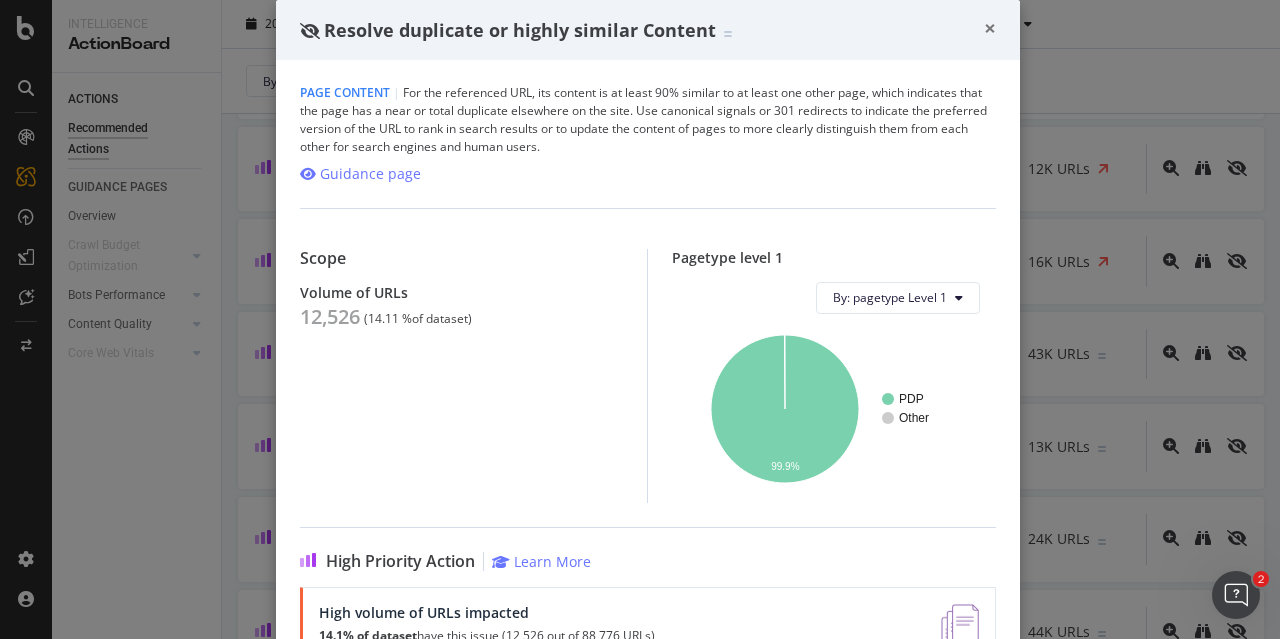 click on "×" at bounding box center (990, 28) 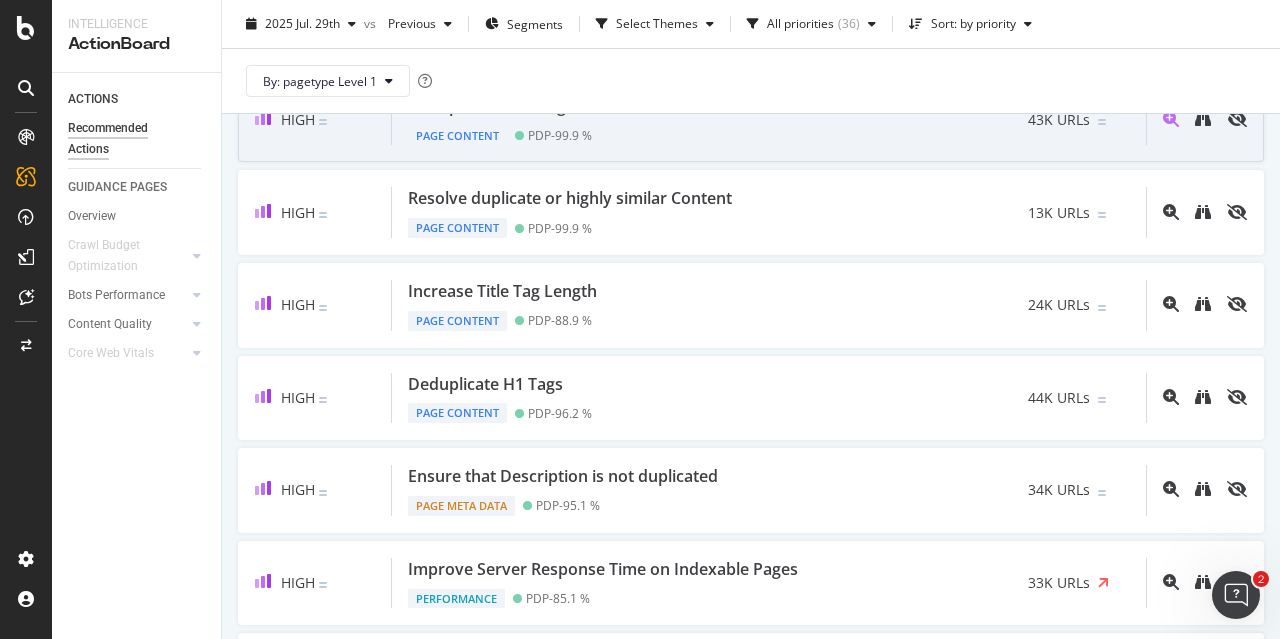 scroll, scrollTop: 500, scrollLeft: 0, axis: vertical 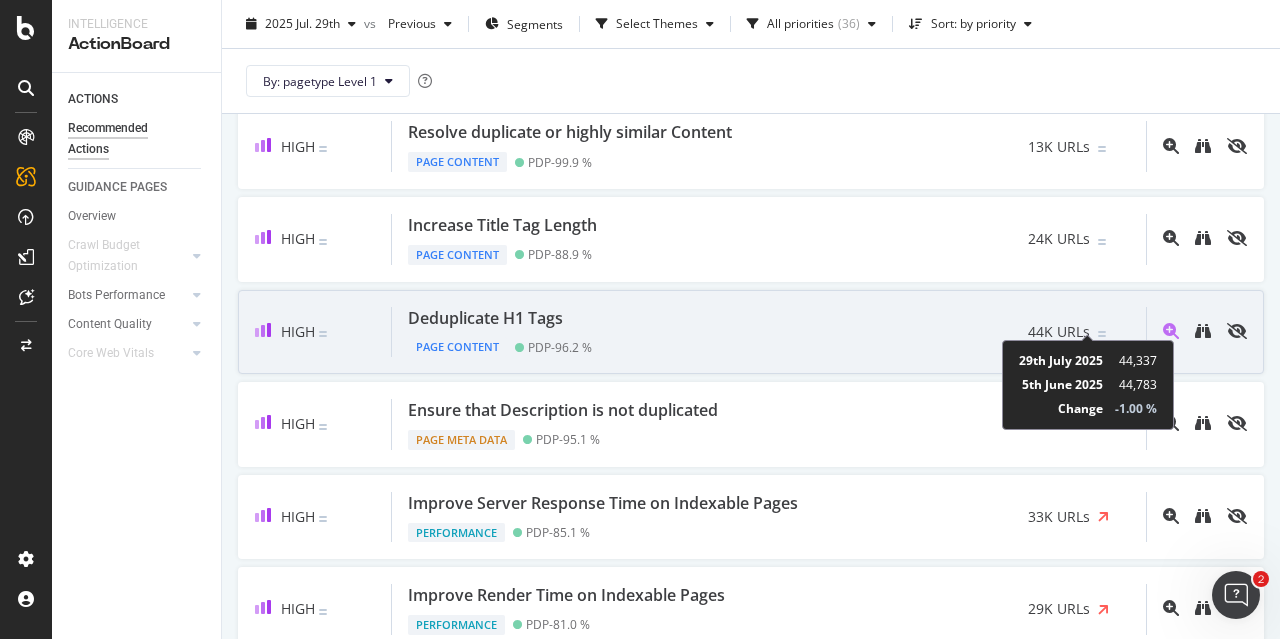 click at bounding box center [1102, 334] 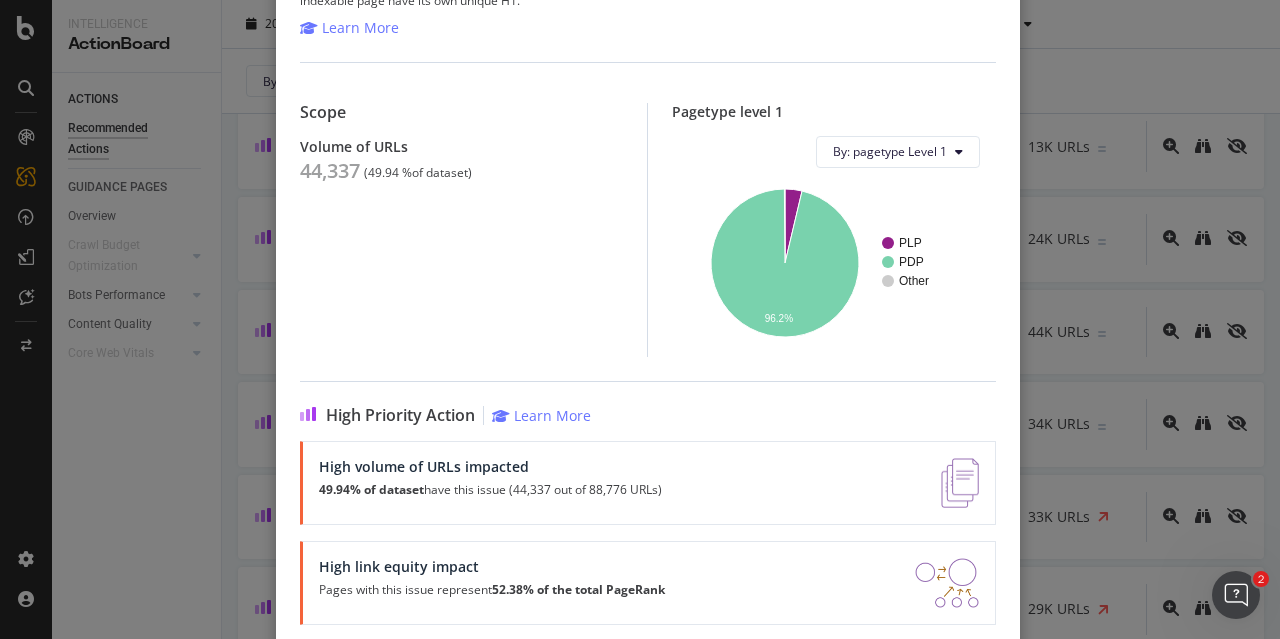 scroll, scrollTop: 0, scrollLeft: 0, axis: both 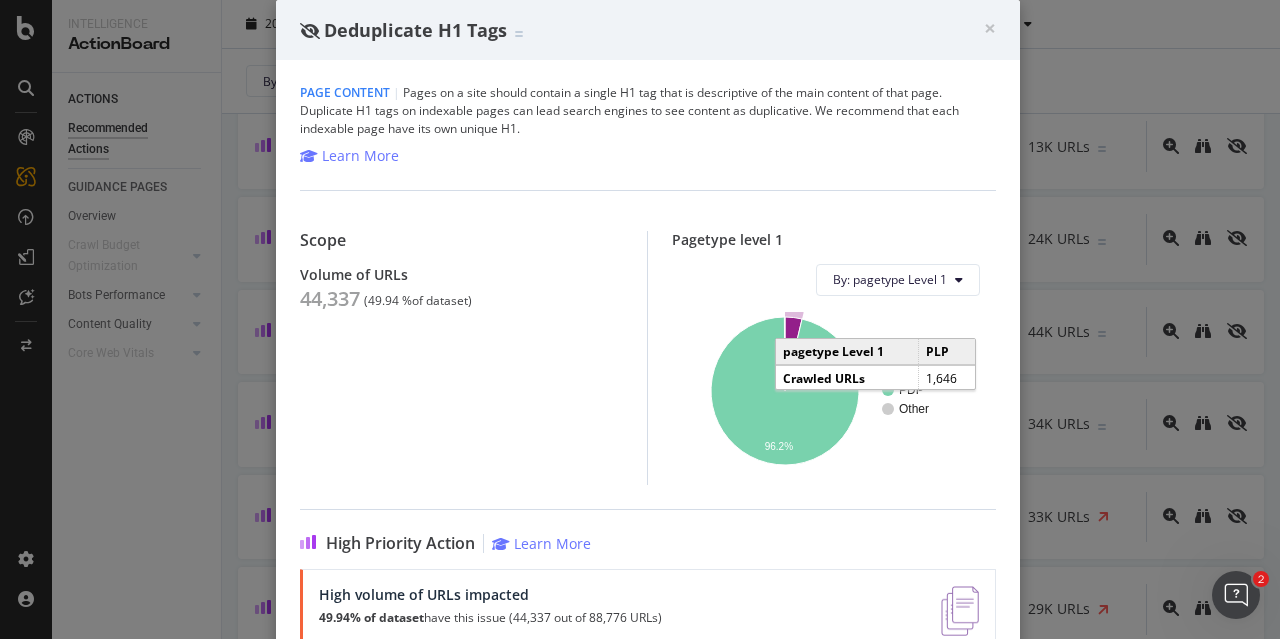 click 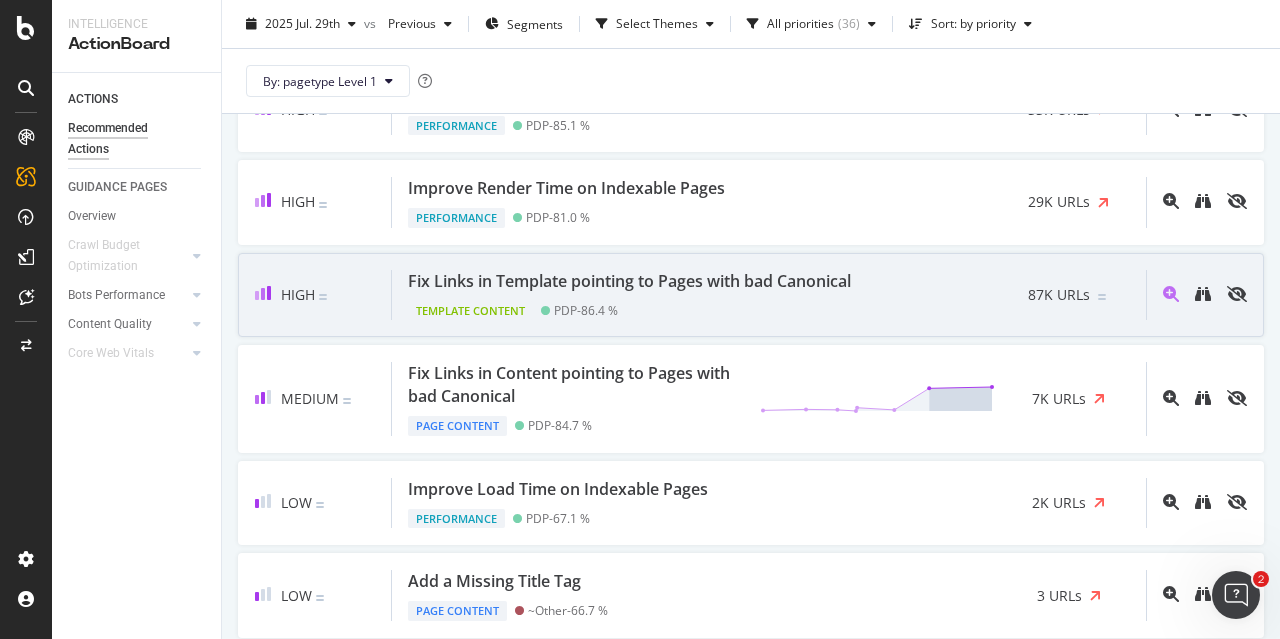 scroll, scrollTop: 1000, scrollLeft: 0, axis: vertical 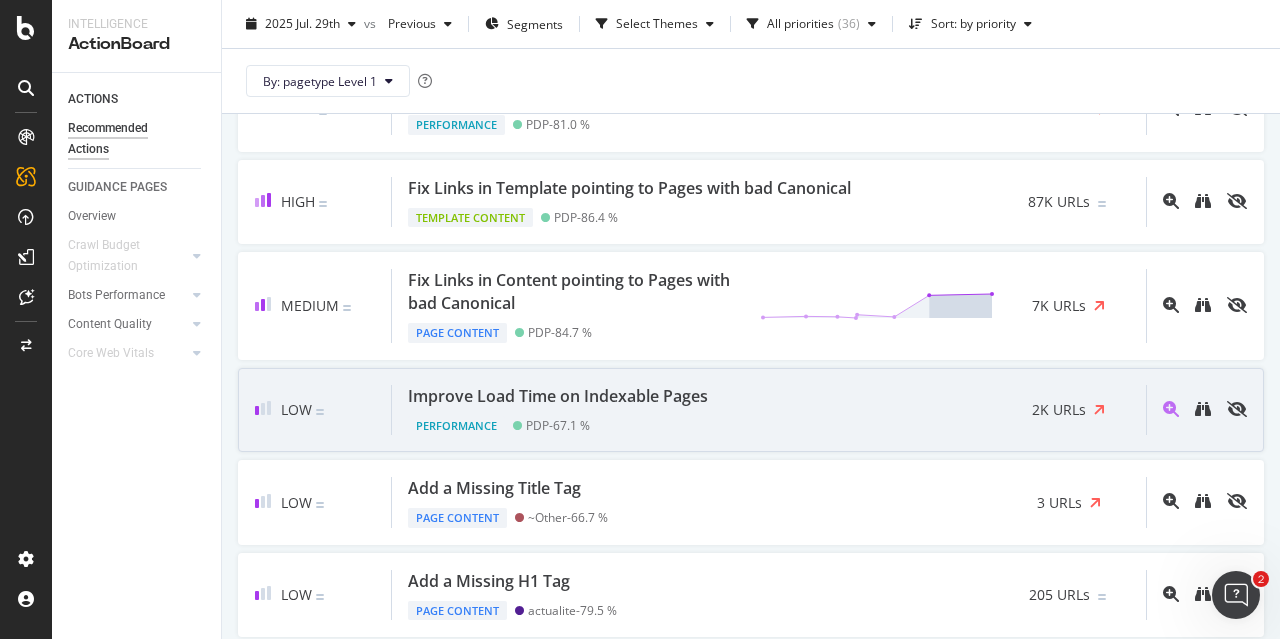 click on "Improve Load Time on Indexable Pages Performance PDP  -  67.1 % 2K URLs" at bounding box center (769, 410) 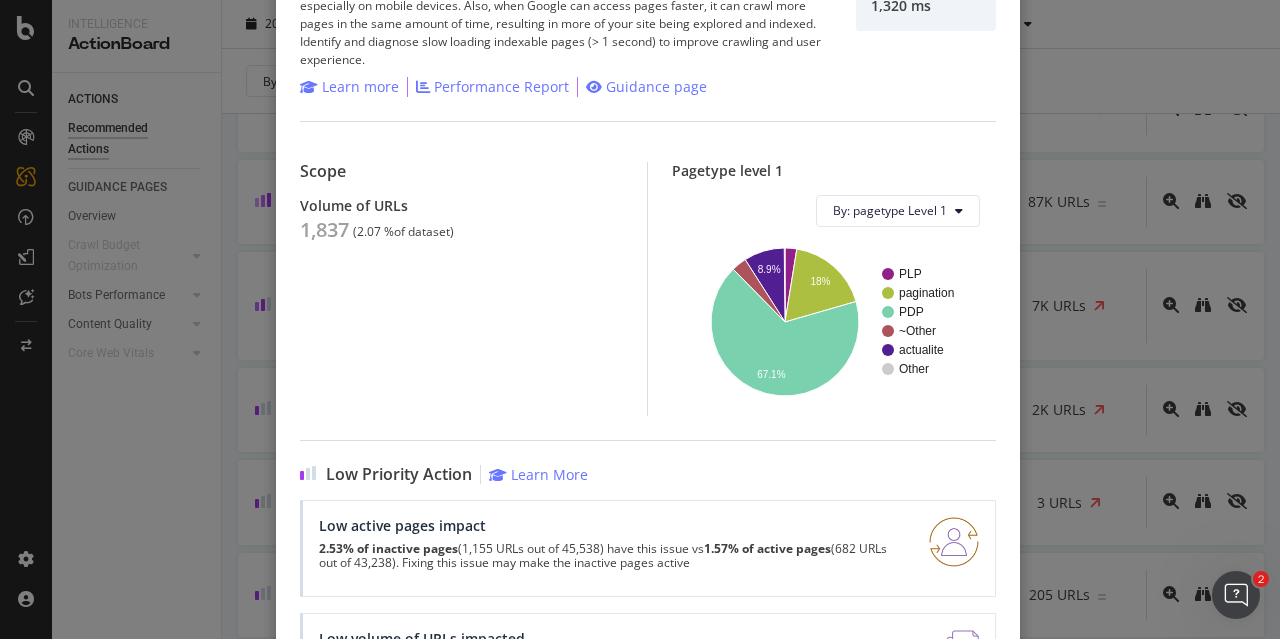 scroll, scrollTop: 0, scrollLeft: 0, axis: both 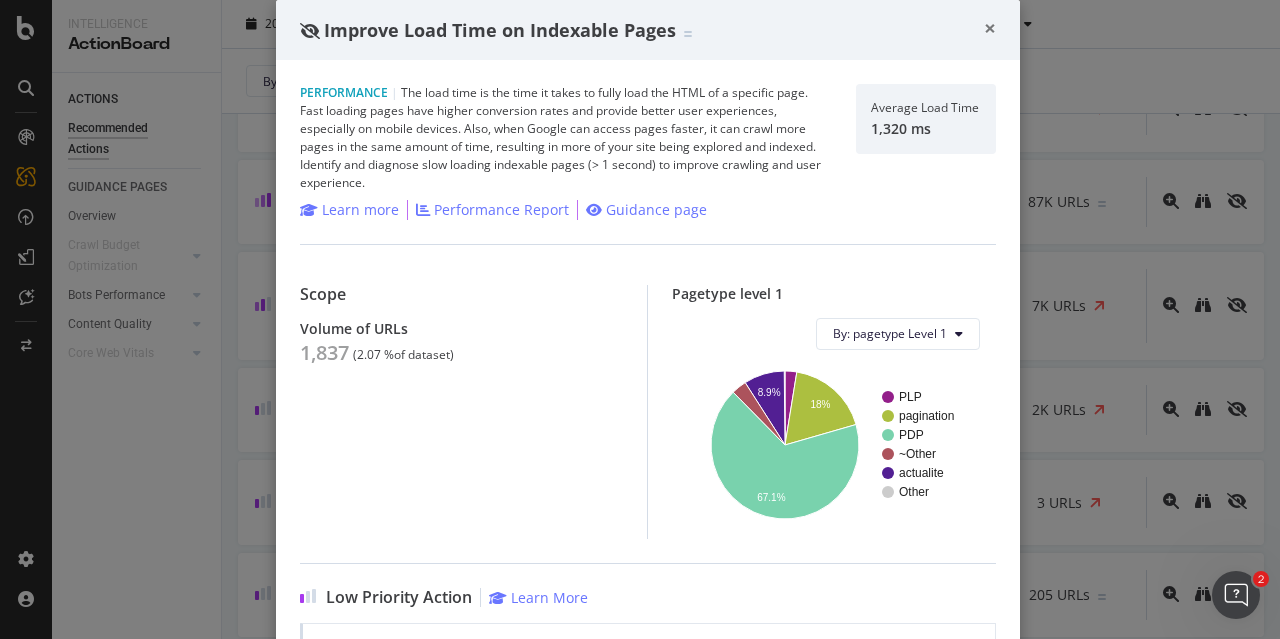 click on "×" at bounding box center [990, 28] 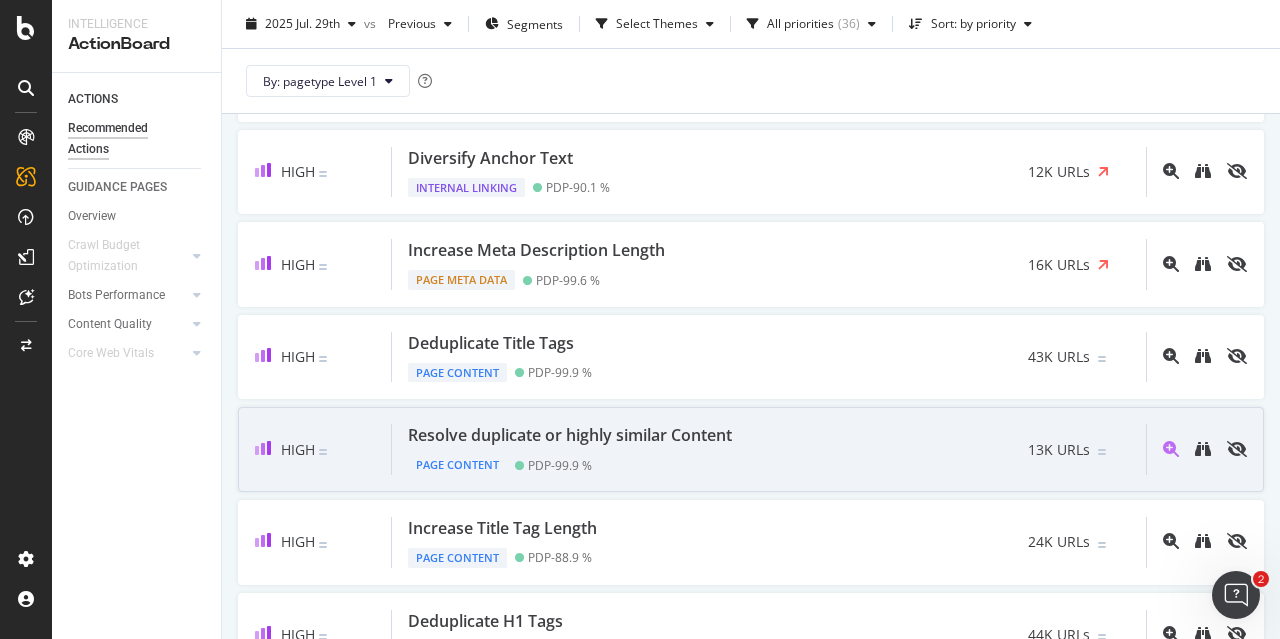 scroll, scrollTop: 0, scrollLeft: 0, axis: both 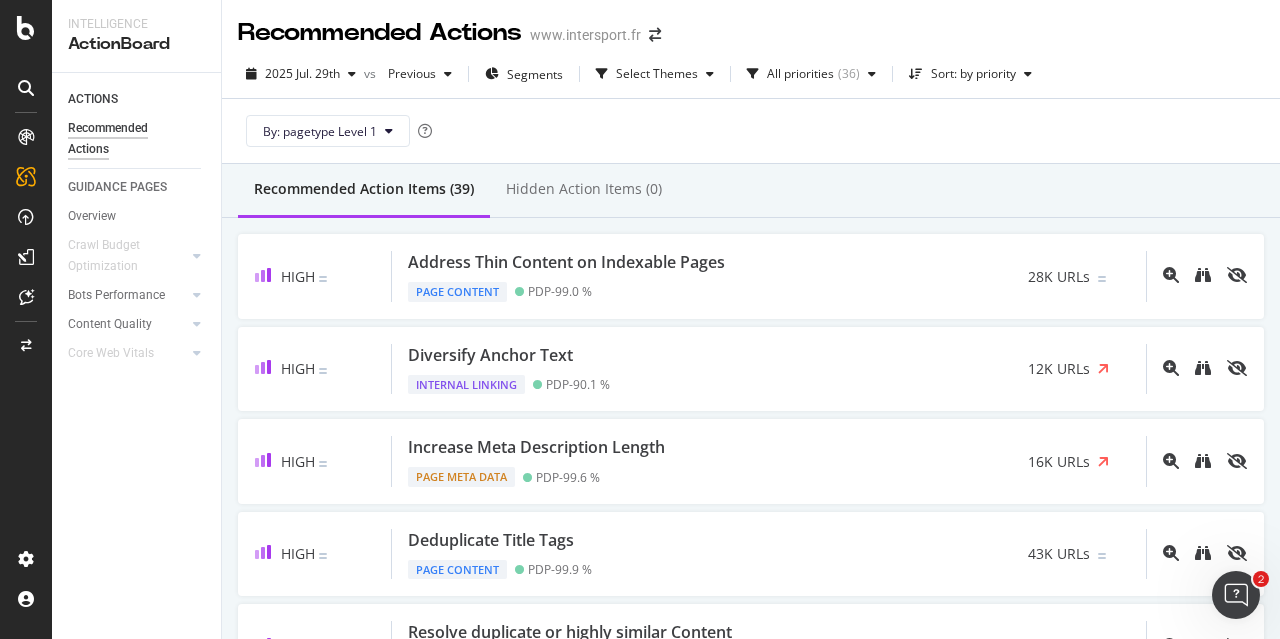 click on "By: pagetype Level 1" at bounding box center [751, 131] 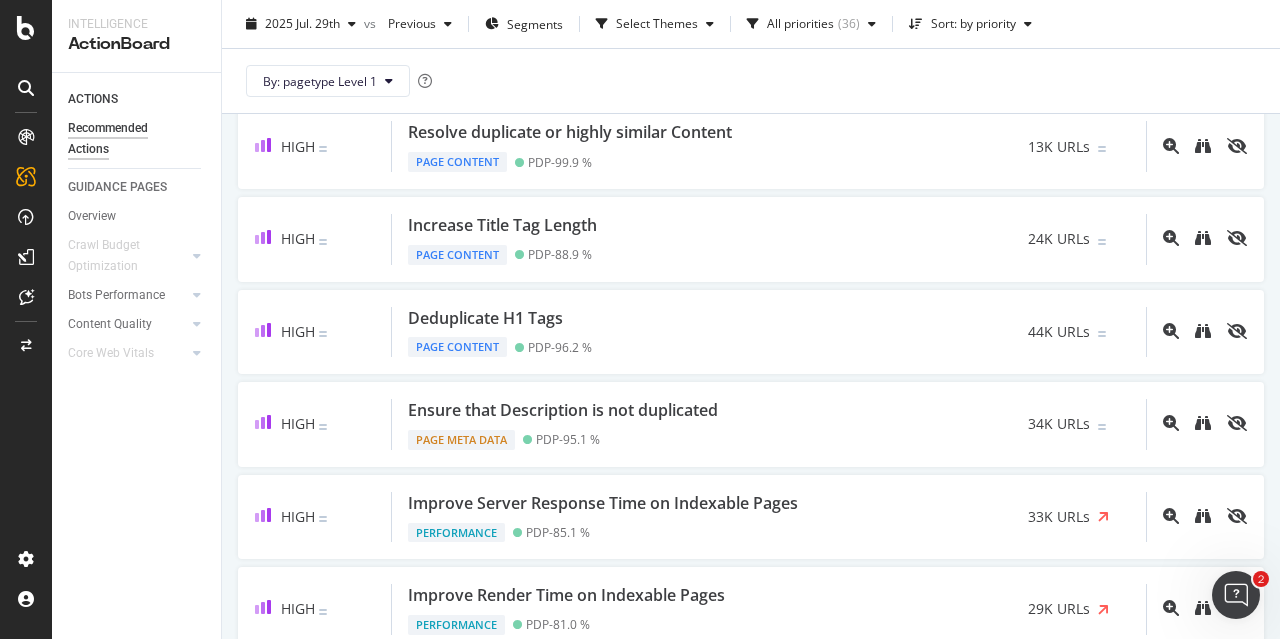 scroll, scrollTop: 0, scrollLeft: 0, axis: both 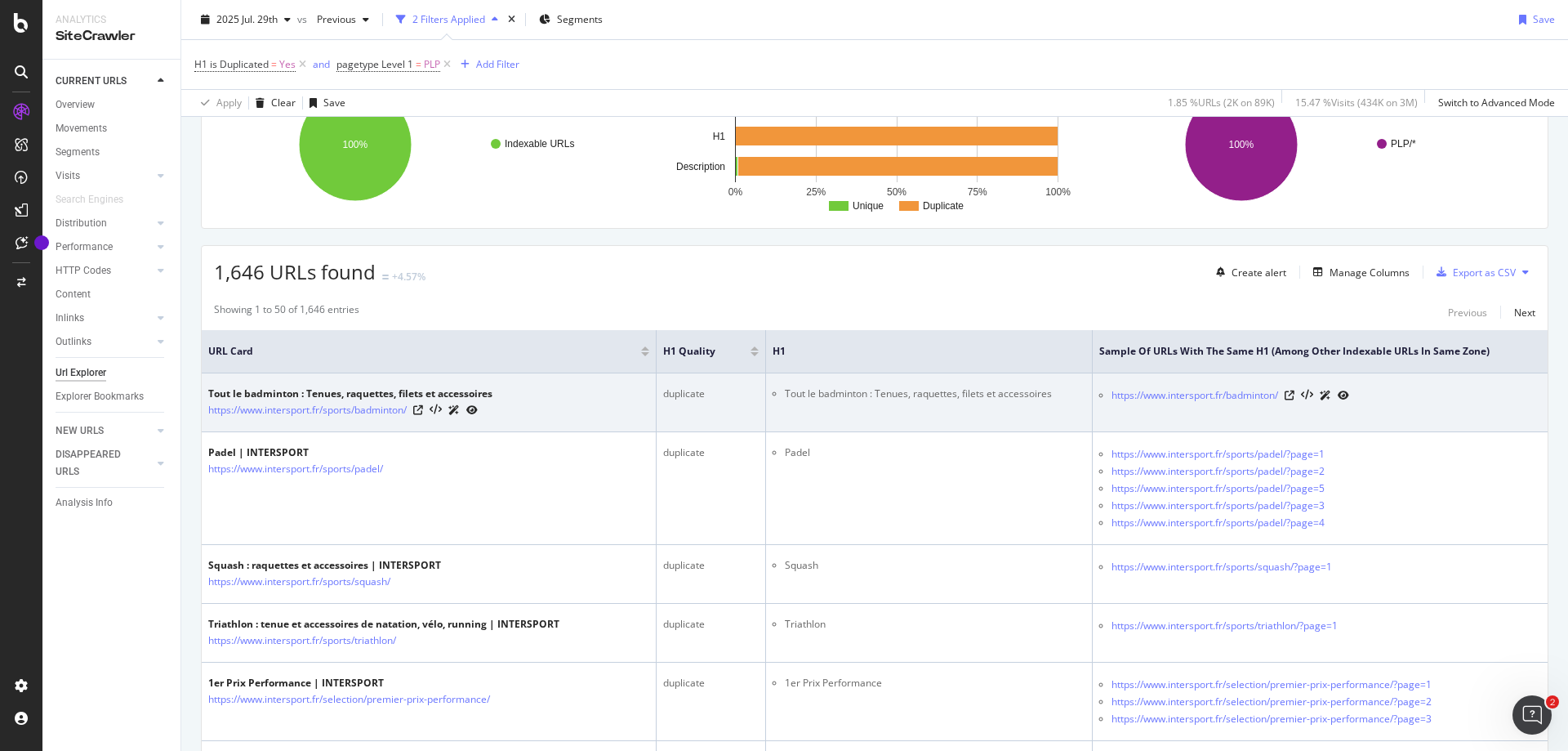 click at bounding box center (1316, 395) 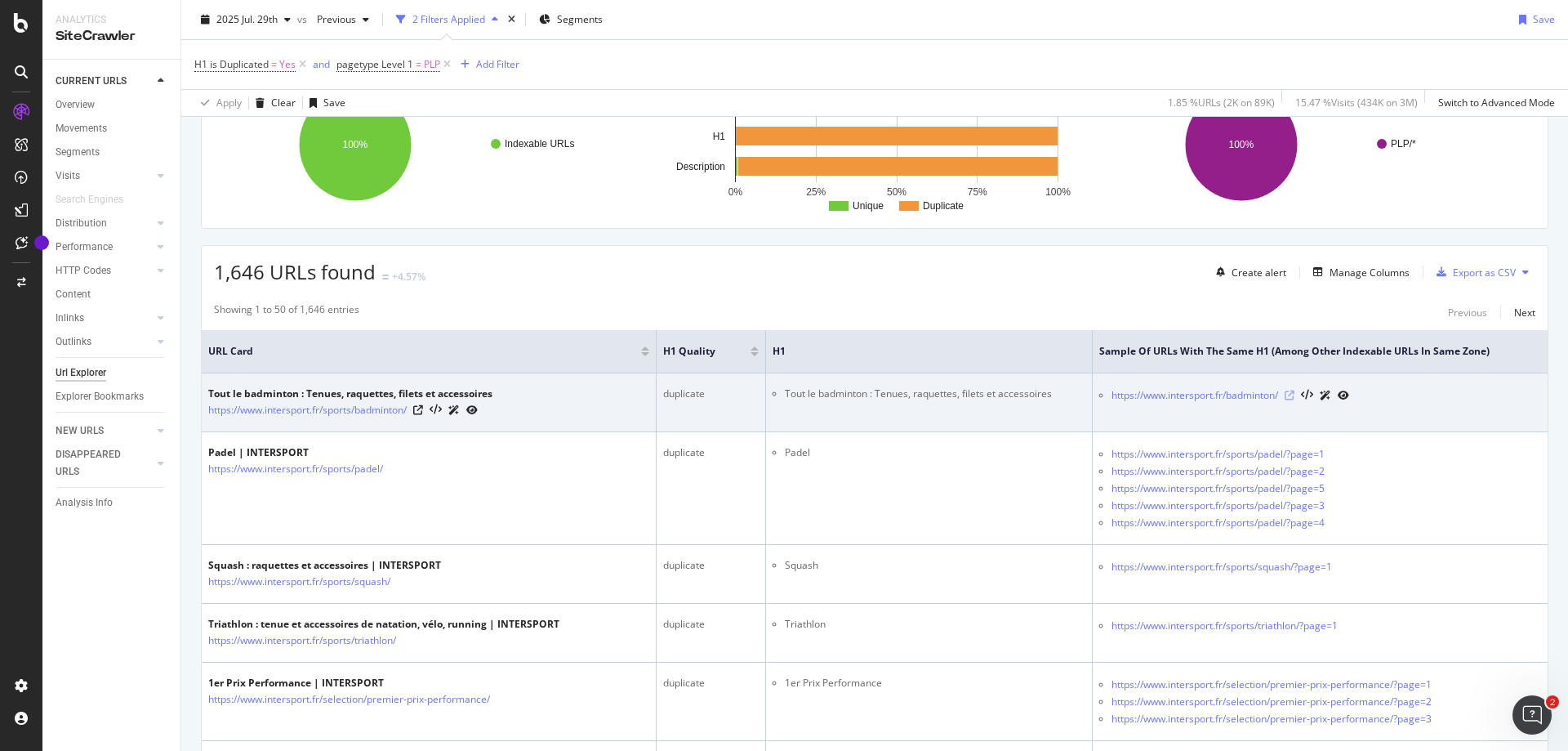 click at bounding box center (1290, 396) 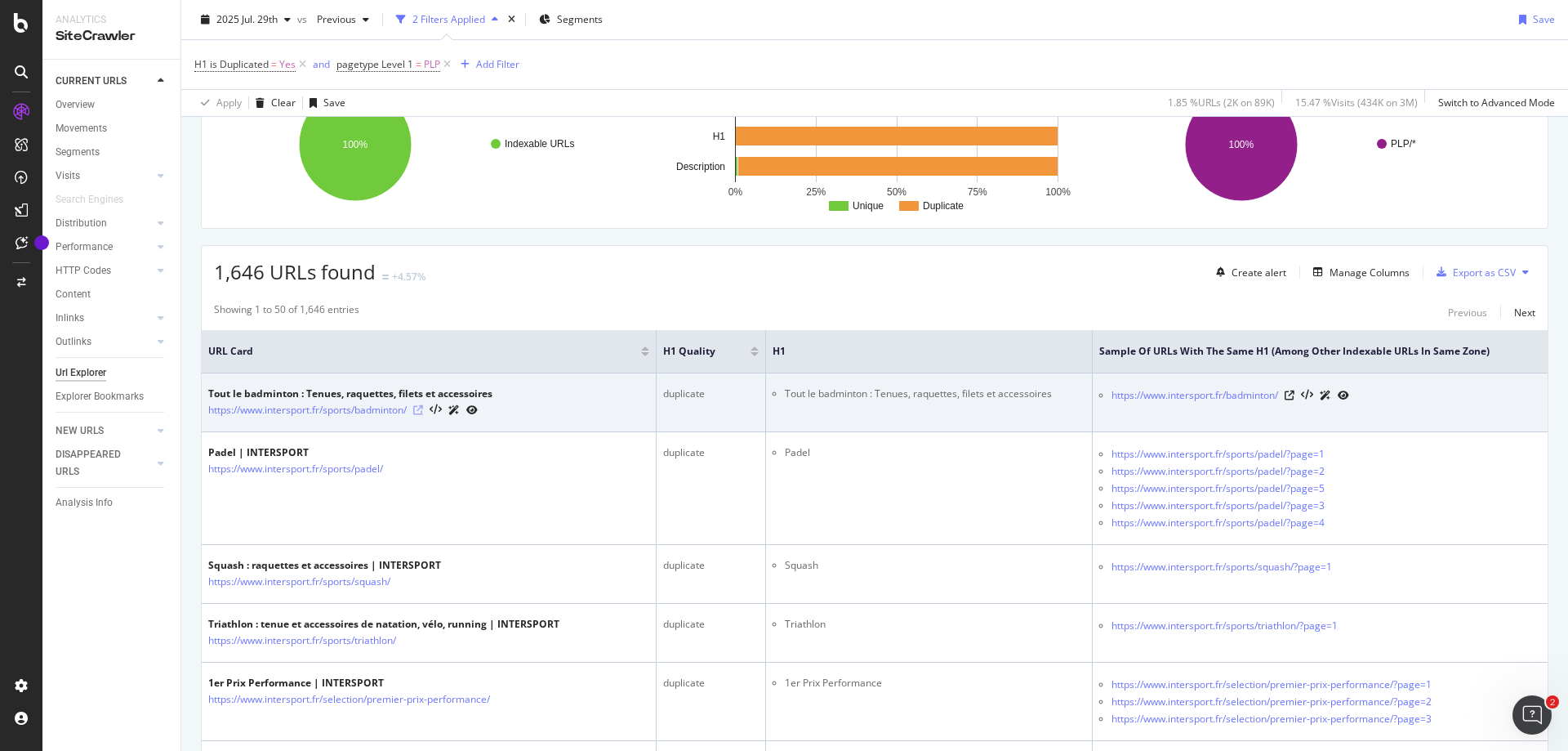 click at bounding box center (418, 410) 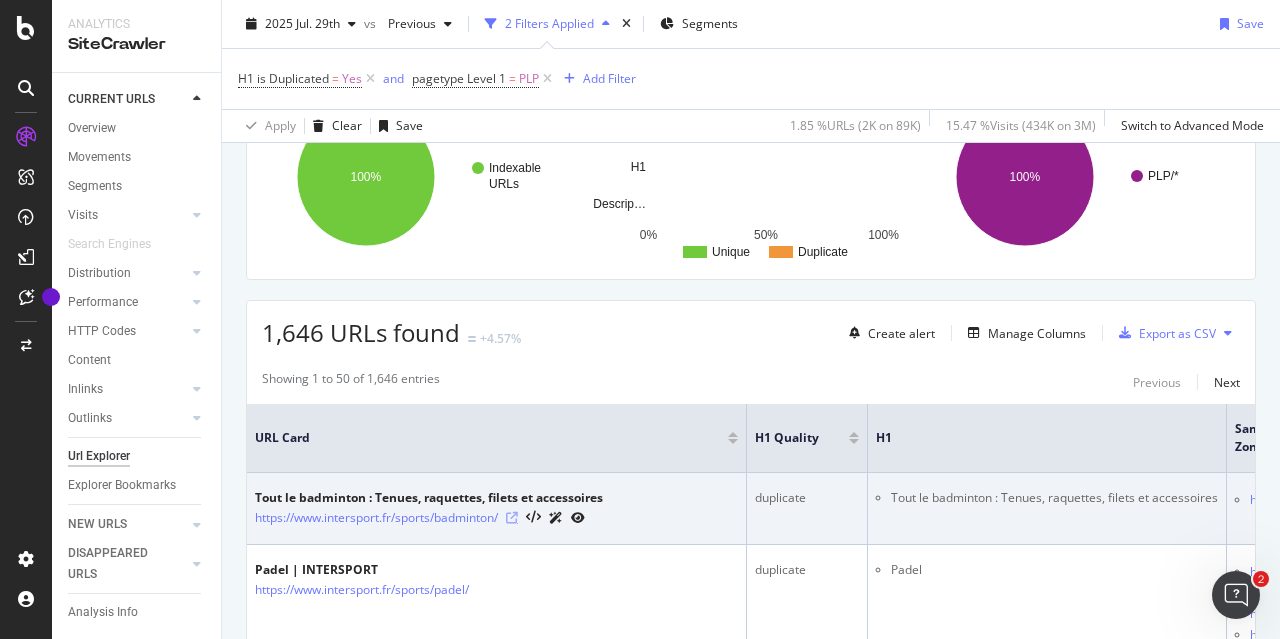 scroll, scrollTop: 200, scrollLeft: 0, axis: vertical 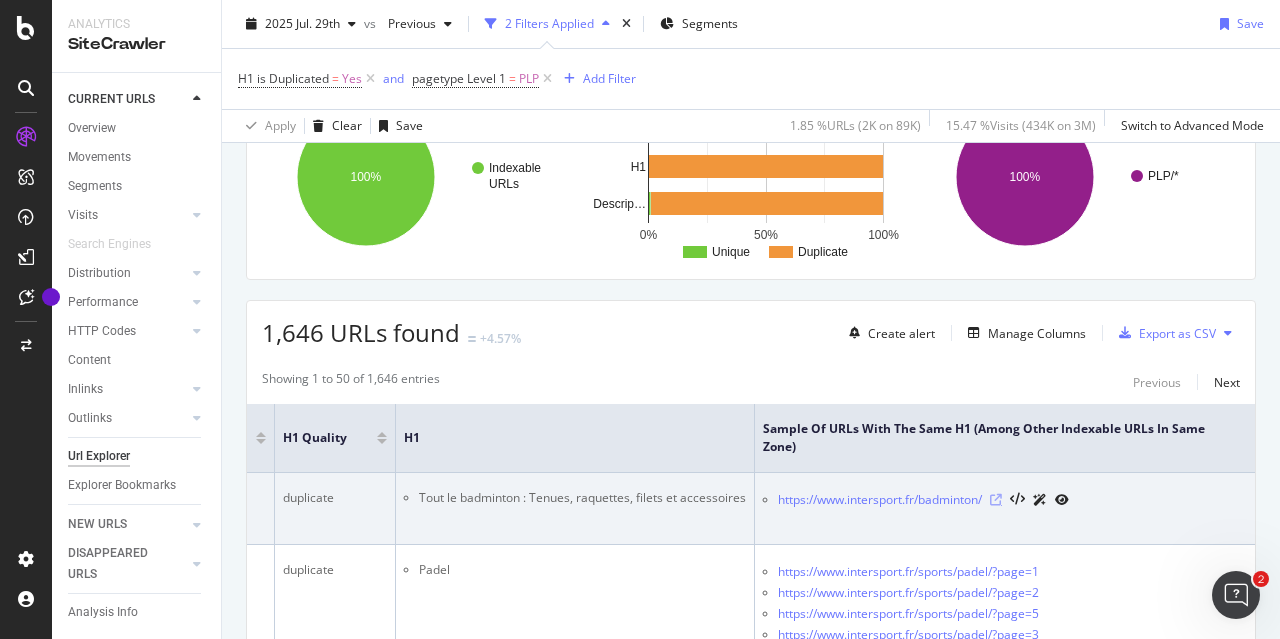 click at bounding box center (996, 500) 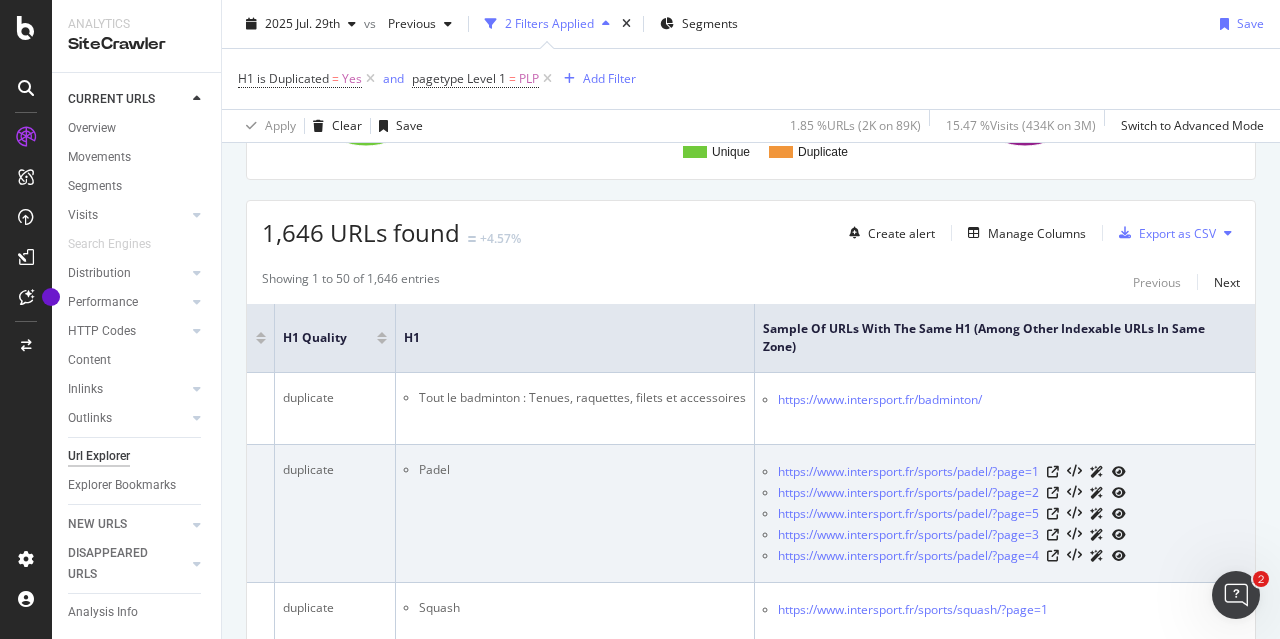 scroll, scrollTop: 600, scrollLeft: 0, axis: vertical 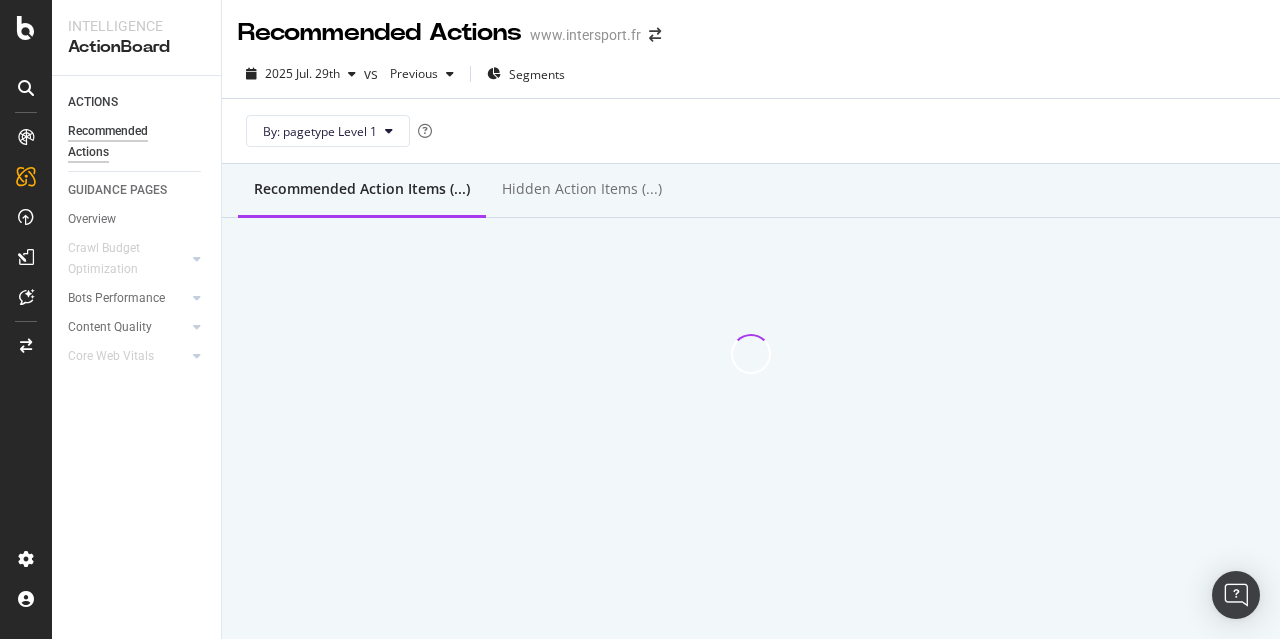click on "Recommended Actions www.intersport.fr [YEAR] [MONTH] [DAY]th vs Previous Segments By: pagetype Level 1 Recommended Action Items (...) Hidden Action Items (...)" at bounding box center (751, 319) 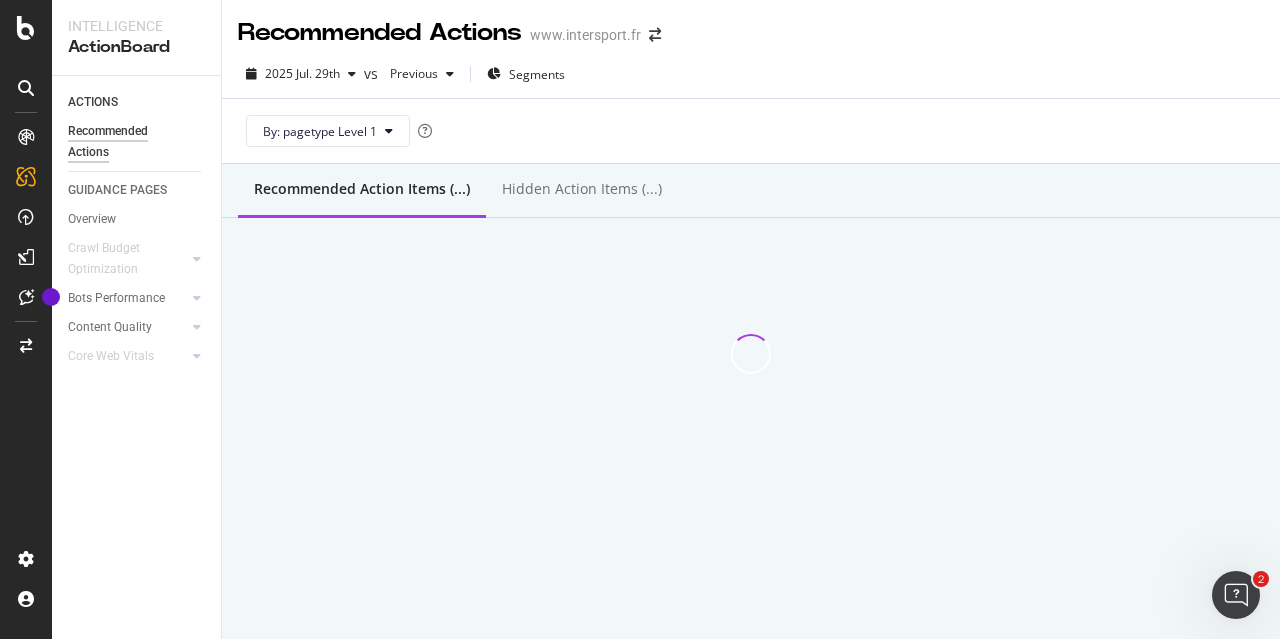 scroll, scrollTop: 0, scrollLeft: 0, axis: both 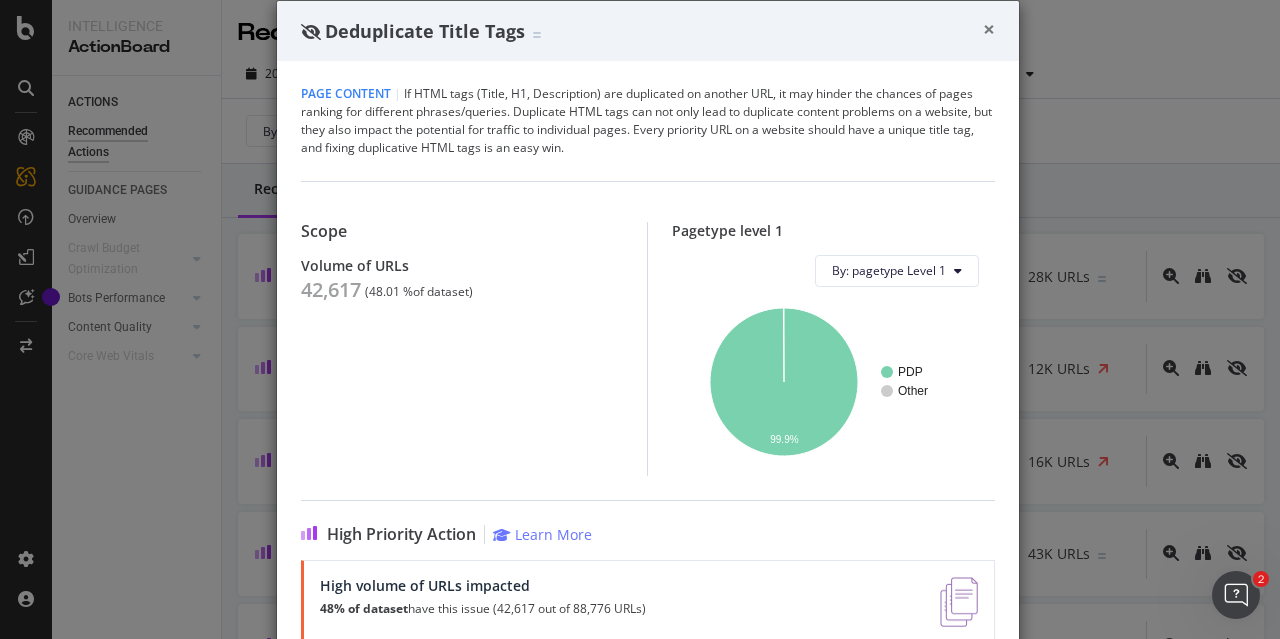 click on "×" at bounding box center (989, 29) 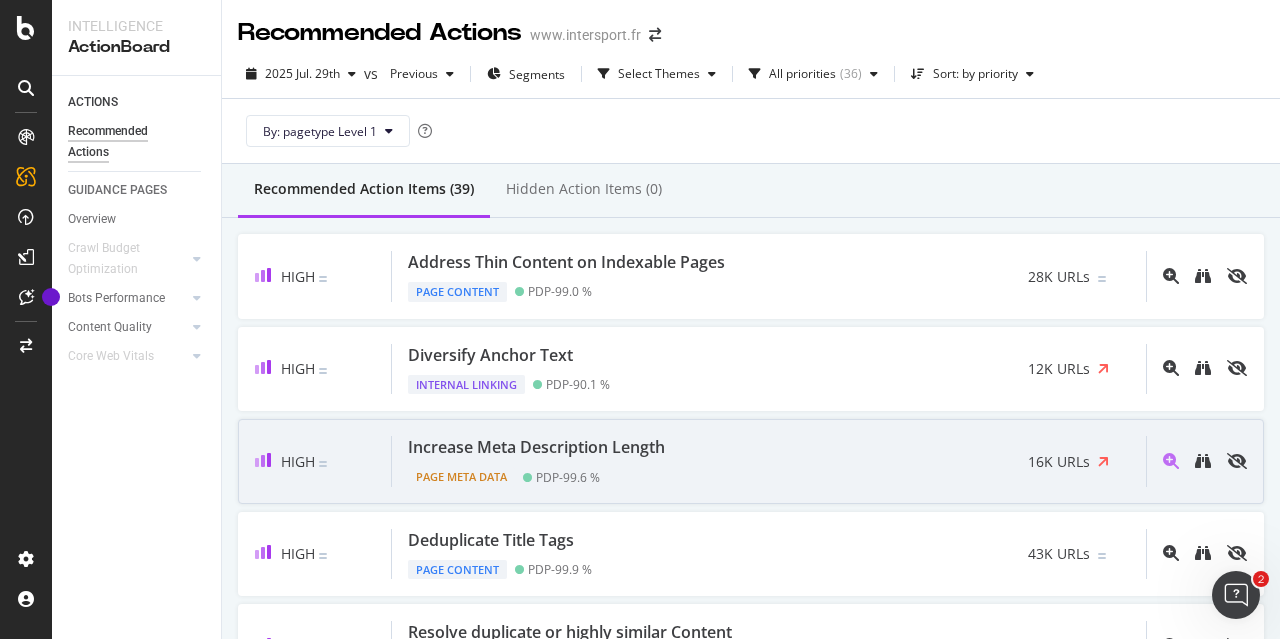 scroll, scrollTop: 300, scrollLeft: 0, axis: vertical 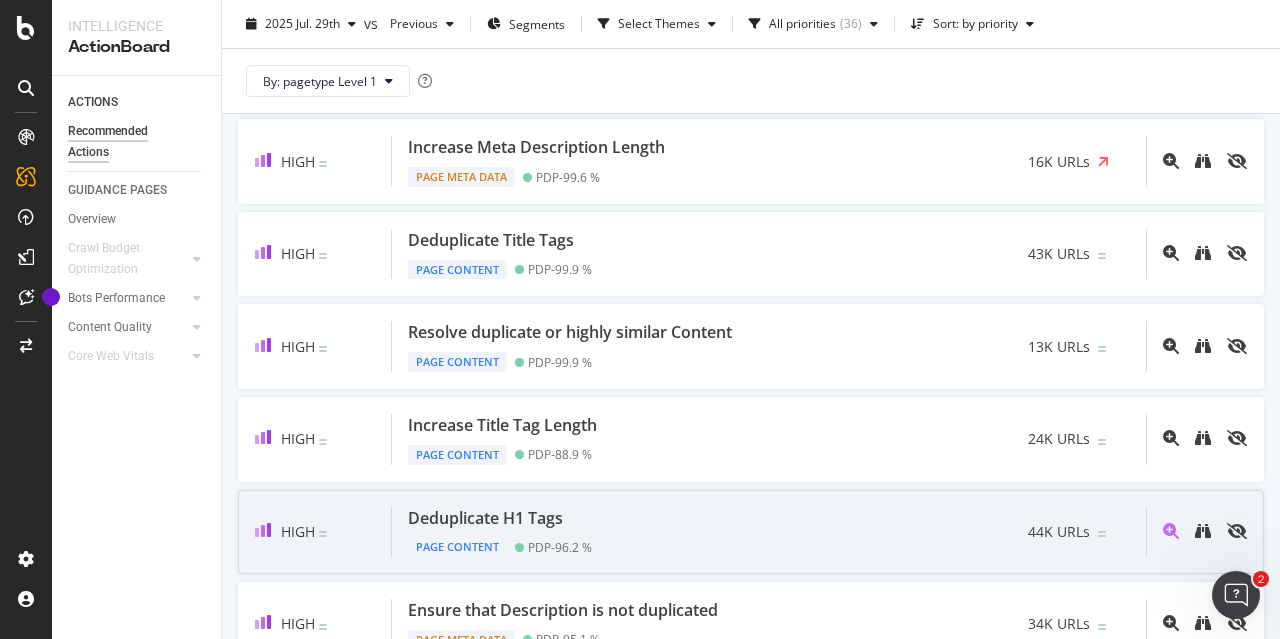 click on "Deduplicate H1 Tags Page Content PDP  -  96.2 % 44K URLs" at bounding box center [769, 532] 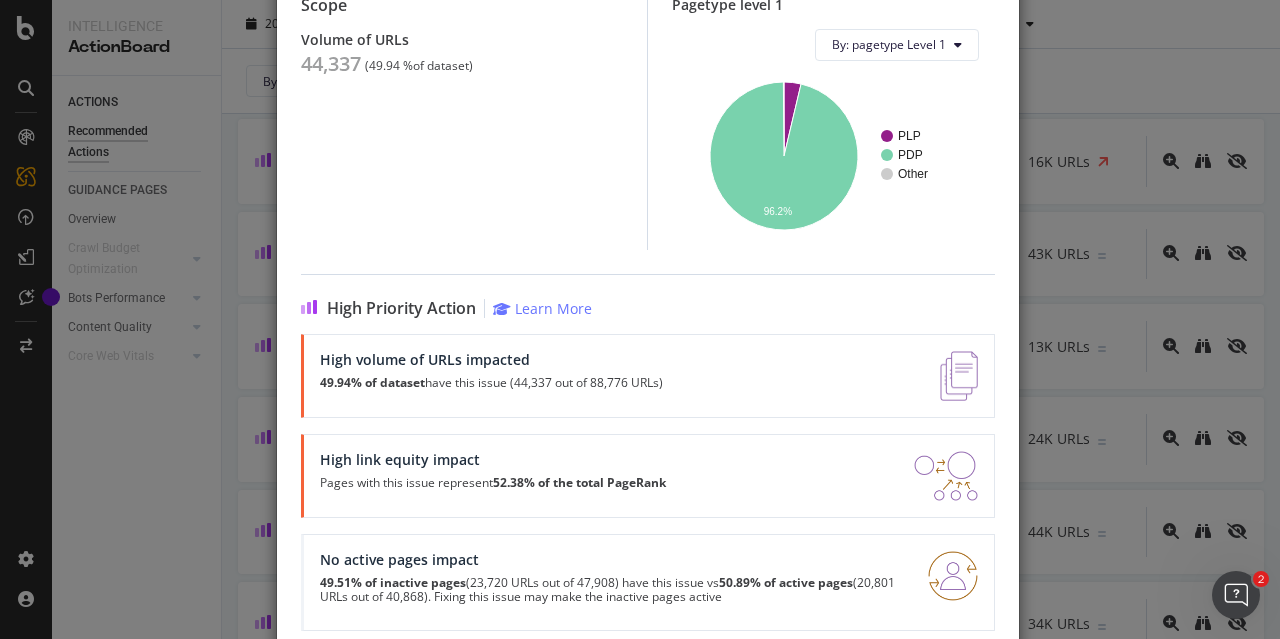 scroll, scrollTop: 313, scrollLeft: 0, axis: vertical 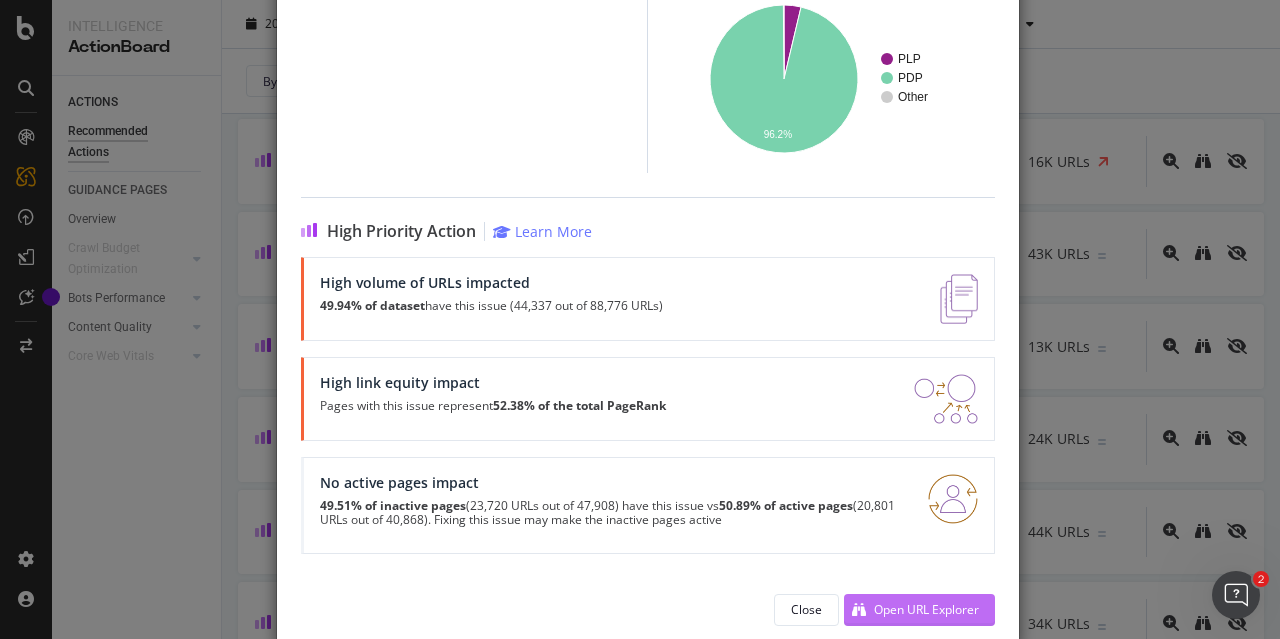click on "Open URL Explorer" at bounding box center (926, 609) 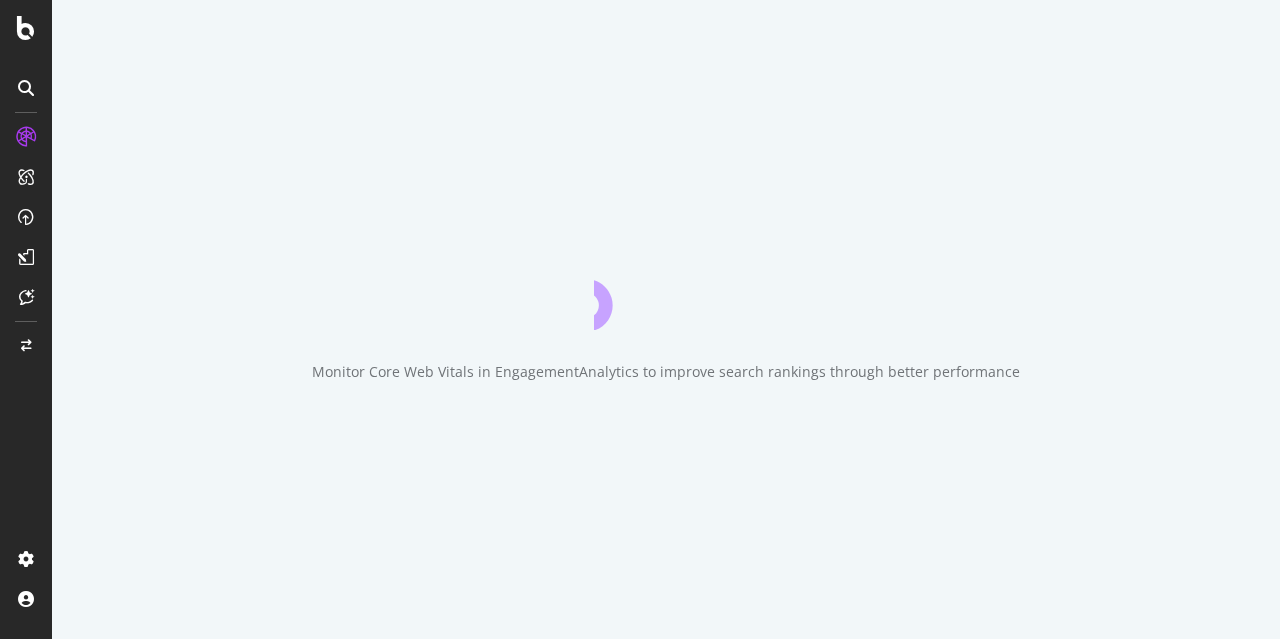 scroll, scrollTop: 0, scrollLeft: 0, axis: both 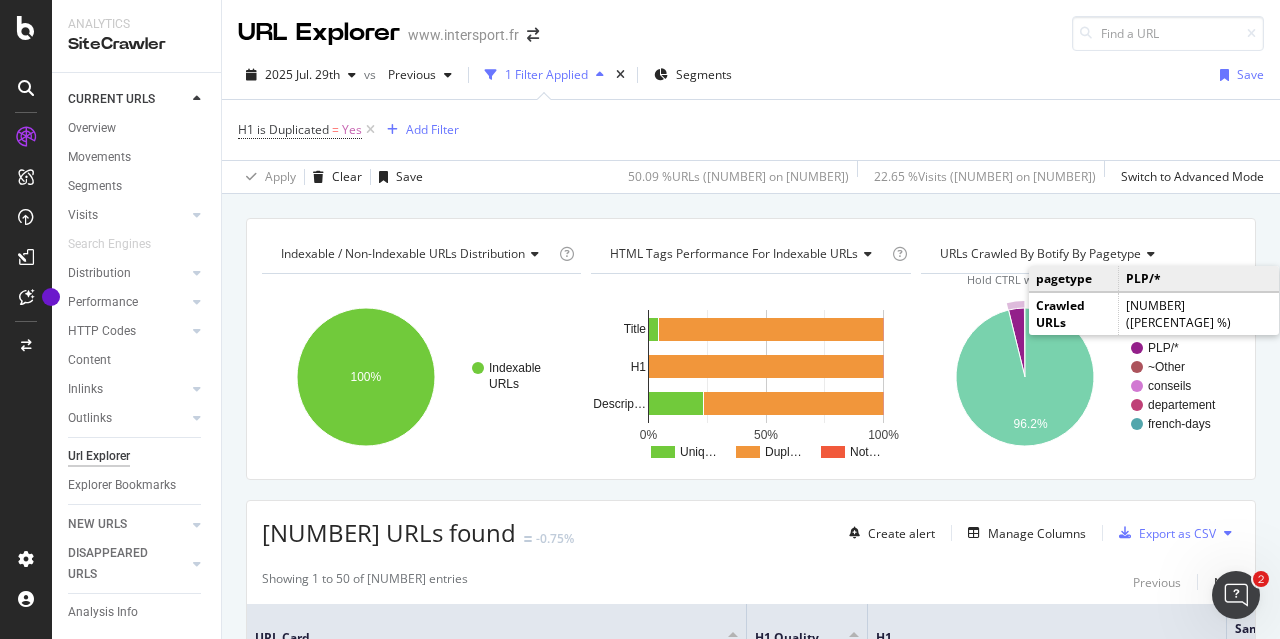 click 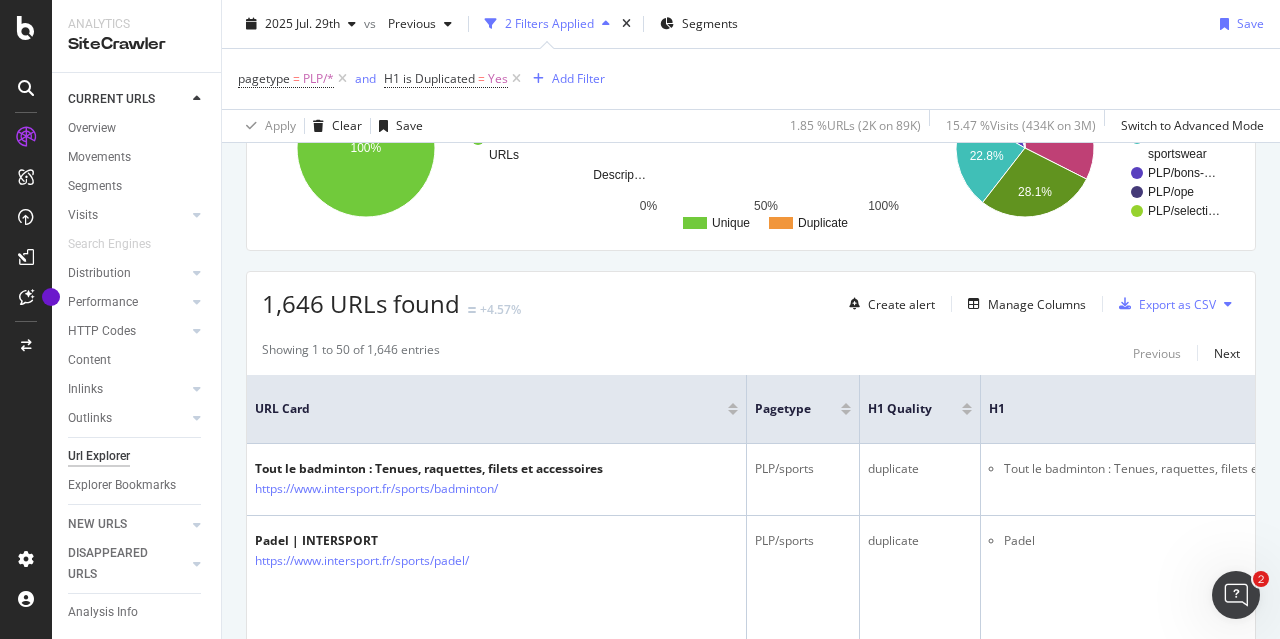 scroll, scrollTop: 429, scrollLeft: 0, axis: vertical 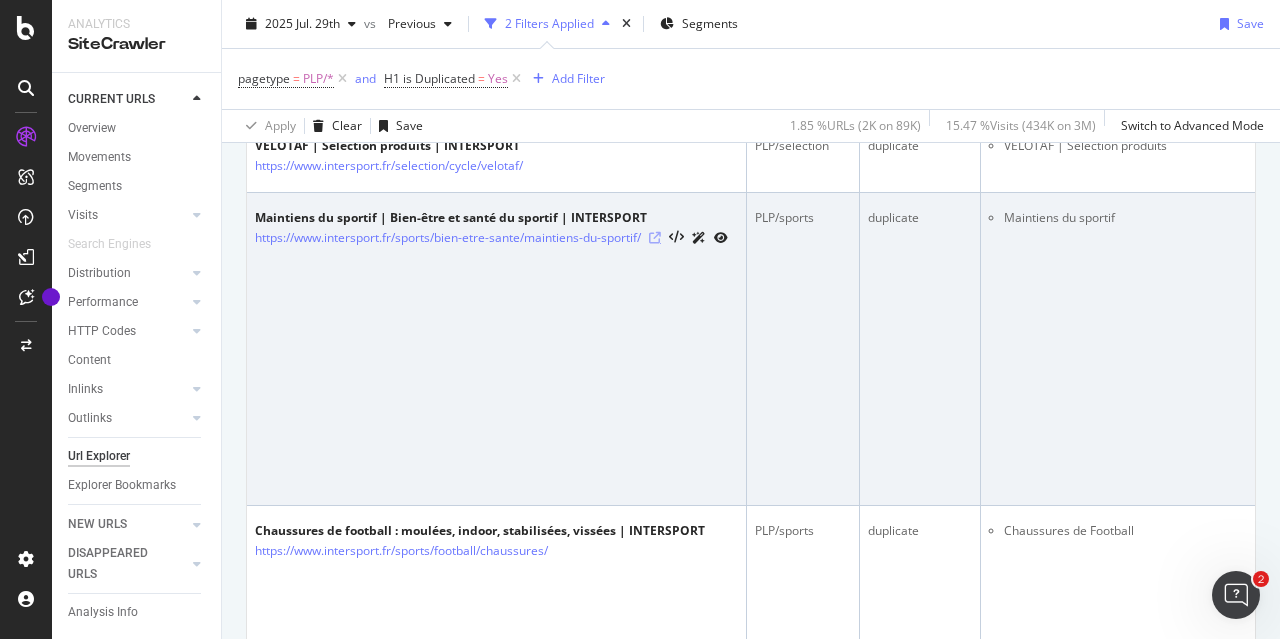 click at bounding box center [655, 238] 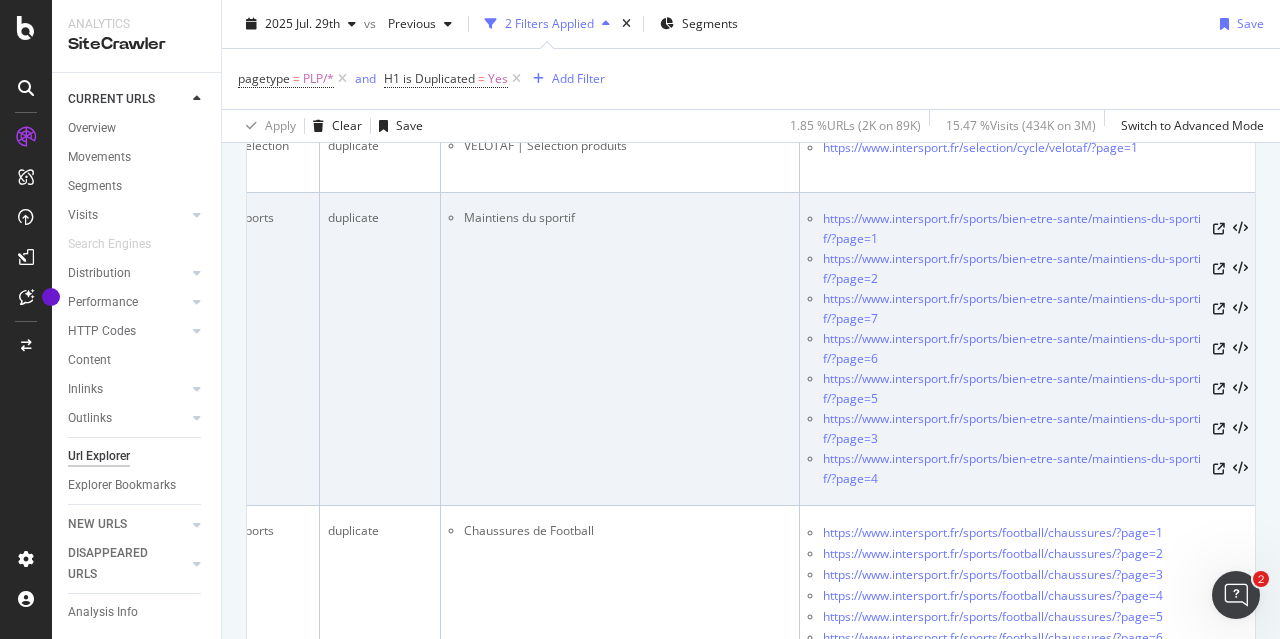 scroll, scrollTop: 0, scrollLeft: 596, axis: horizontal 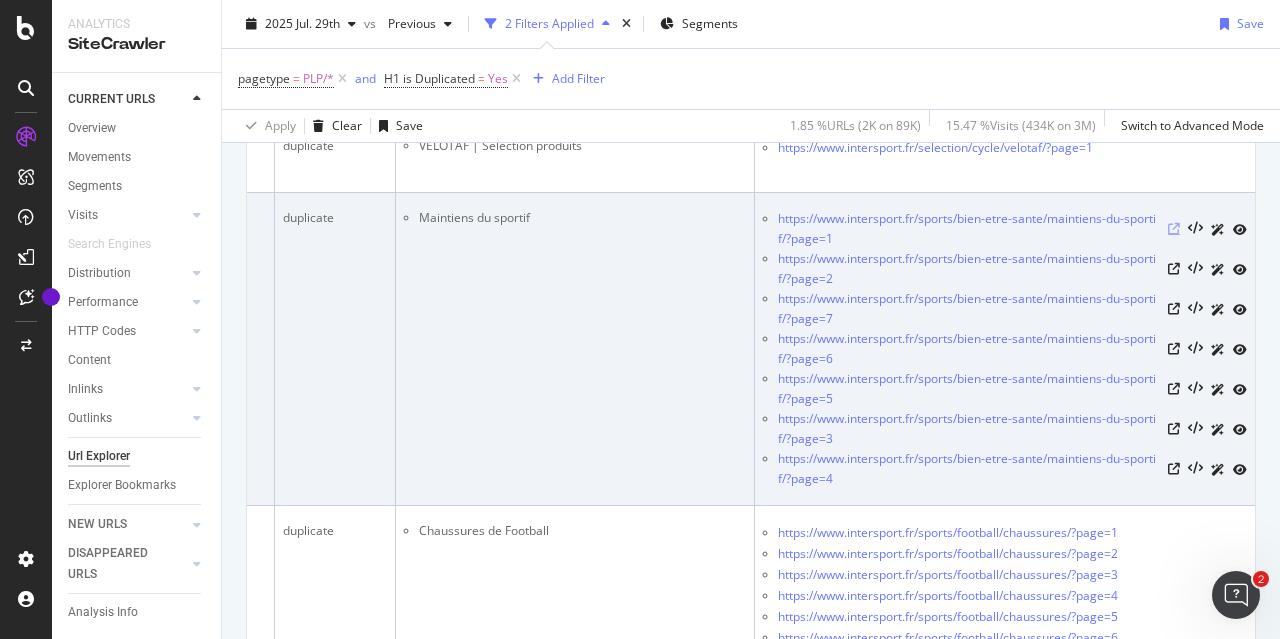 click at bounding box center (1174, 229) 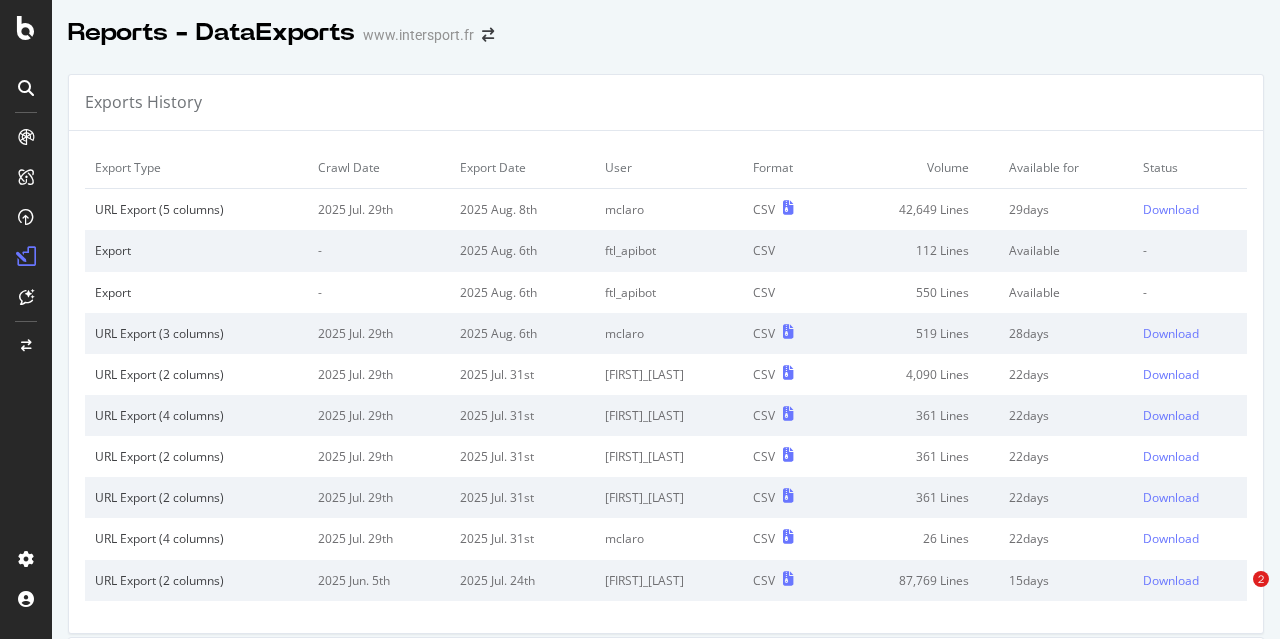 scroll, scrollTop: 0, scrollLeft: 0, axis: both 